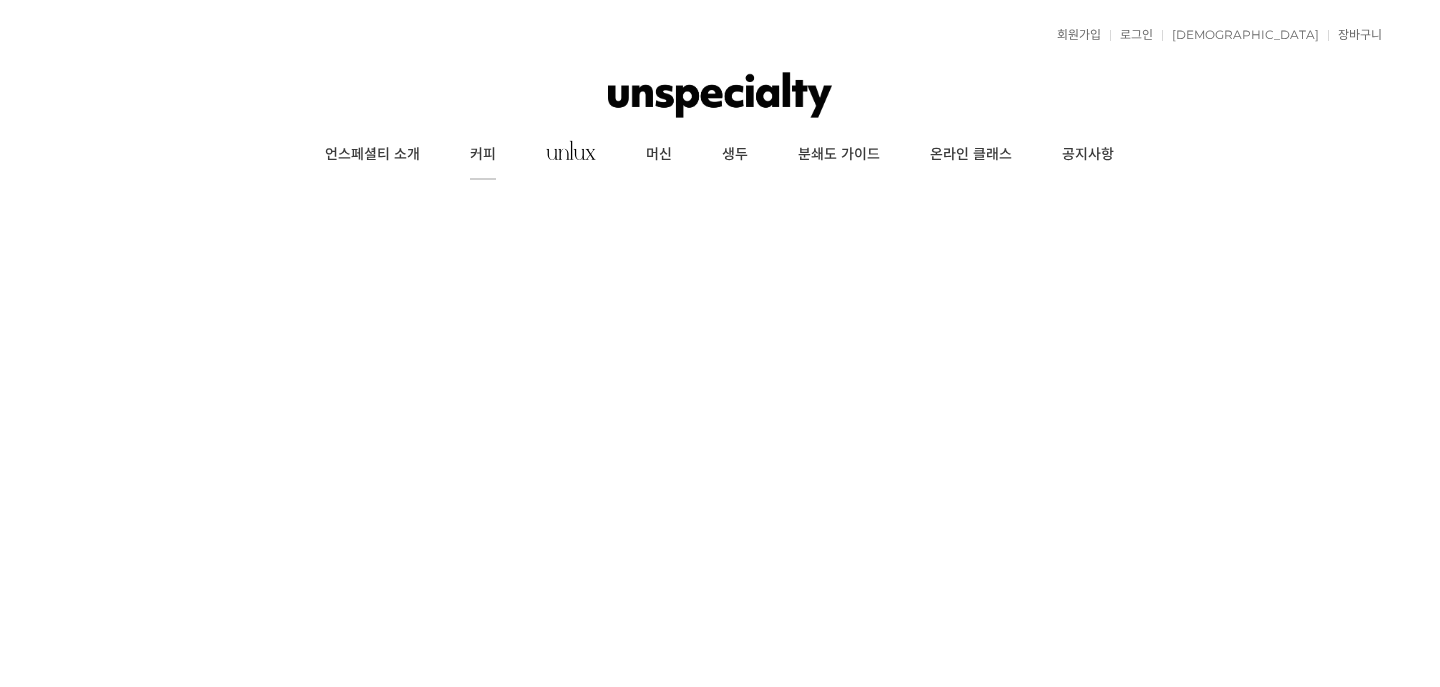 scroll, scrollTop: 0, scrollLeft: 0, axis: both 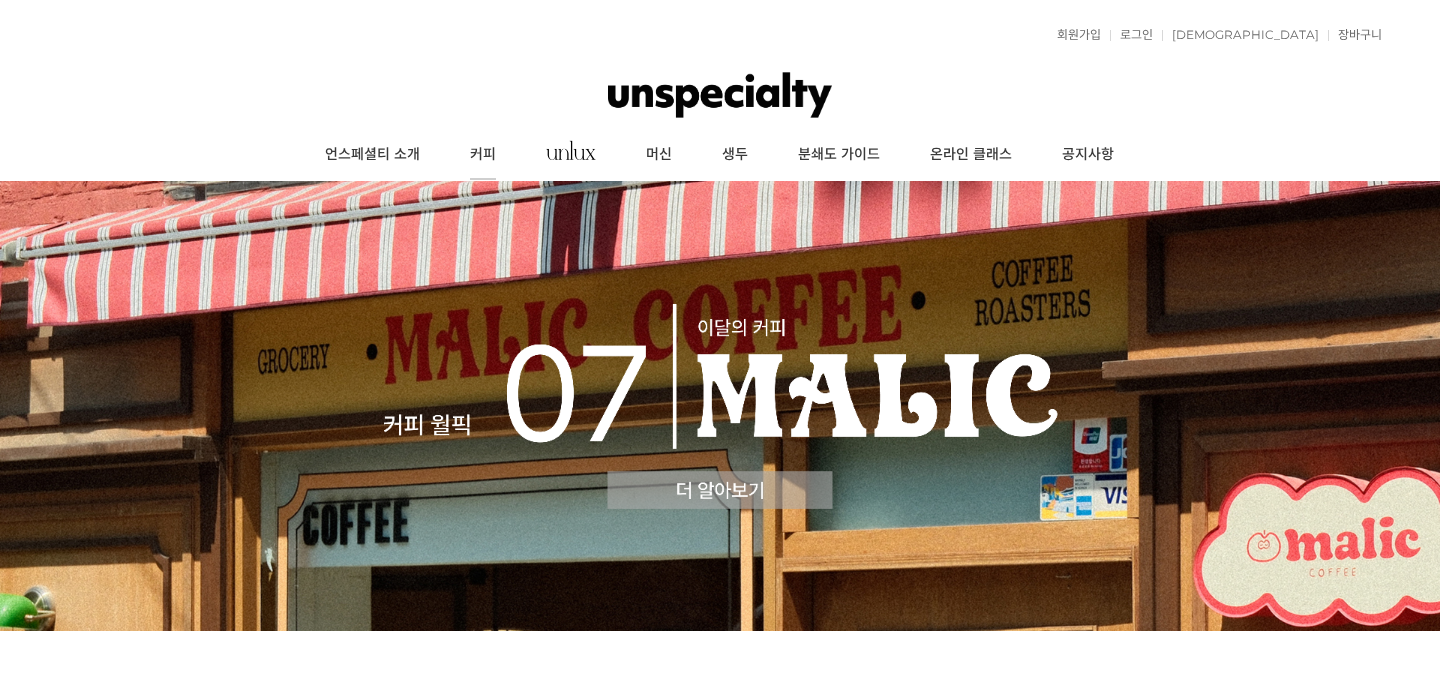 click on "커피" at bounding box center (483, 155) 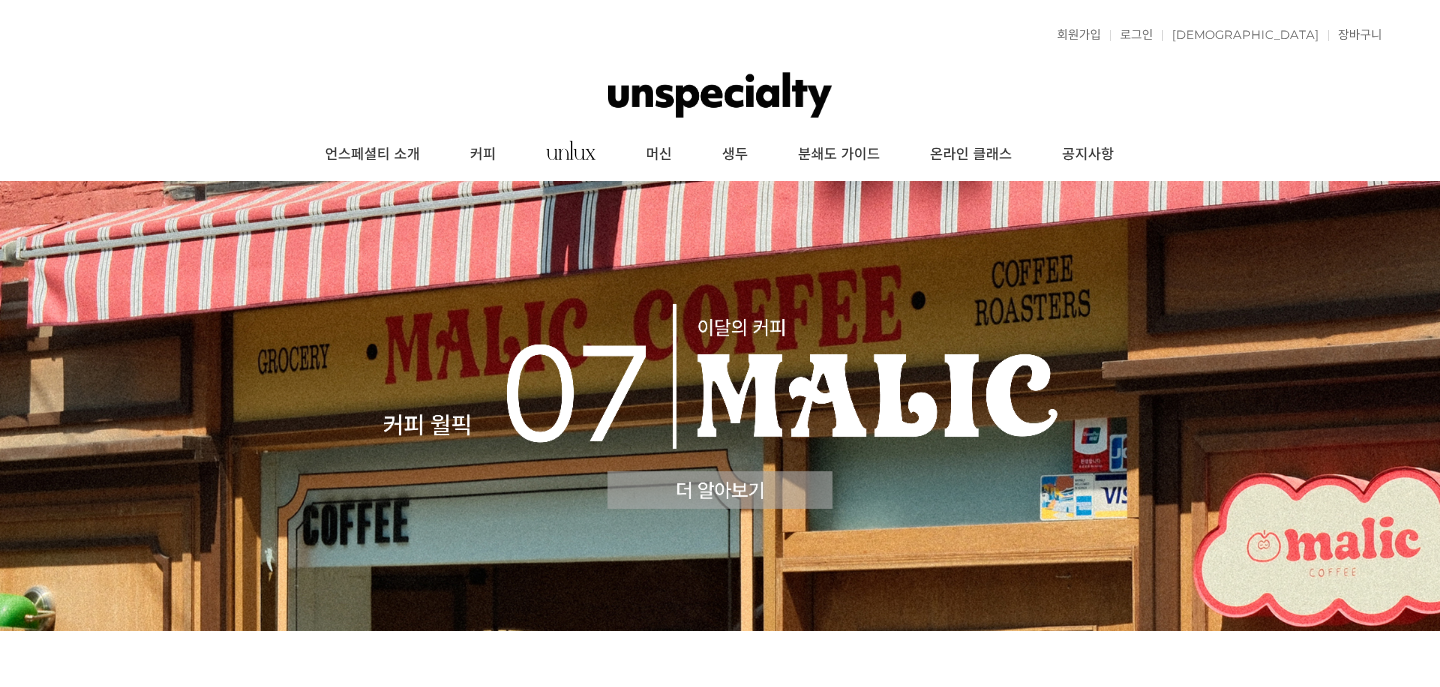 scroll, scrollTop: 212, scrollLeft: 0, axis: vertical 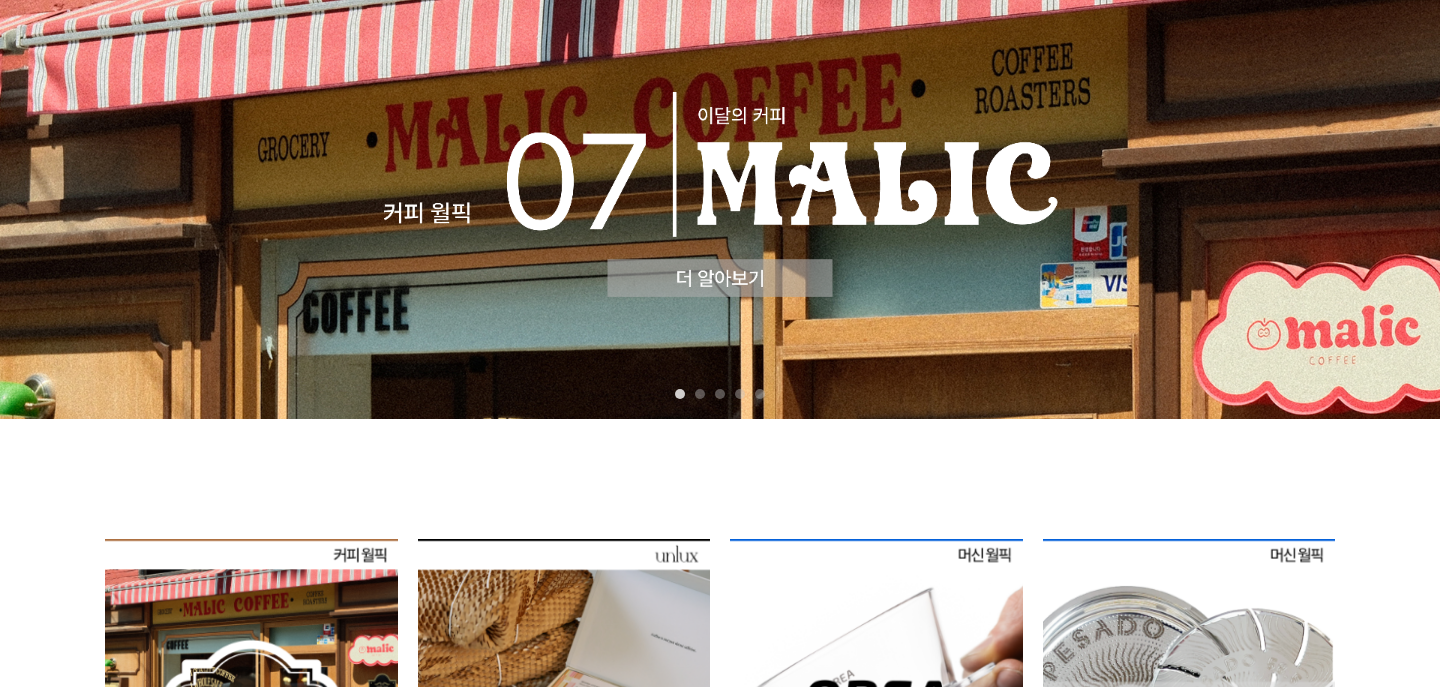 click at bounding box center [720, 194] 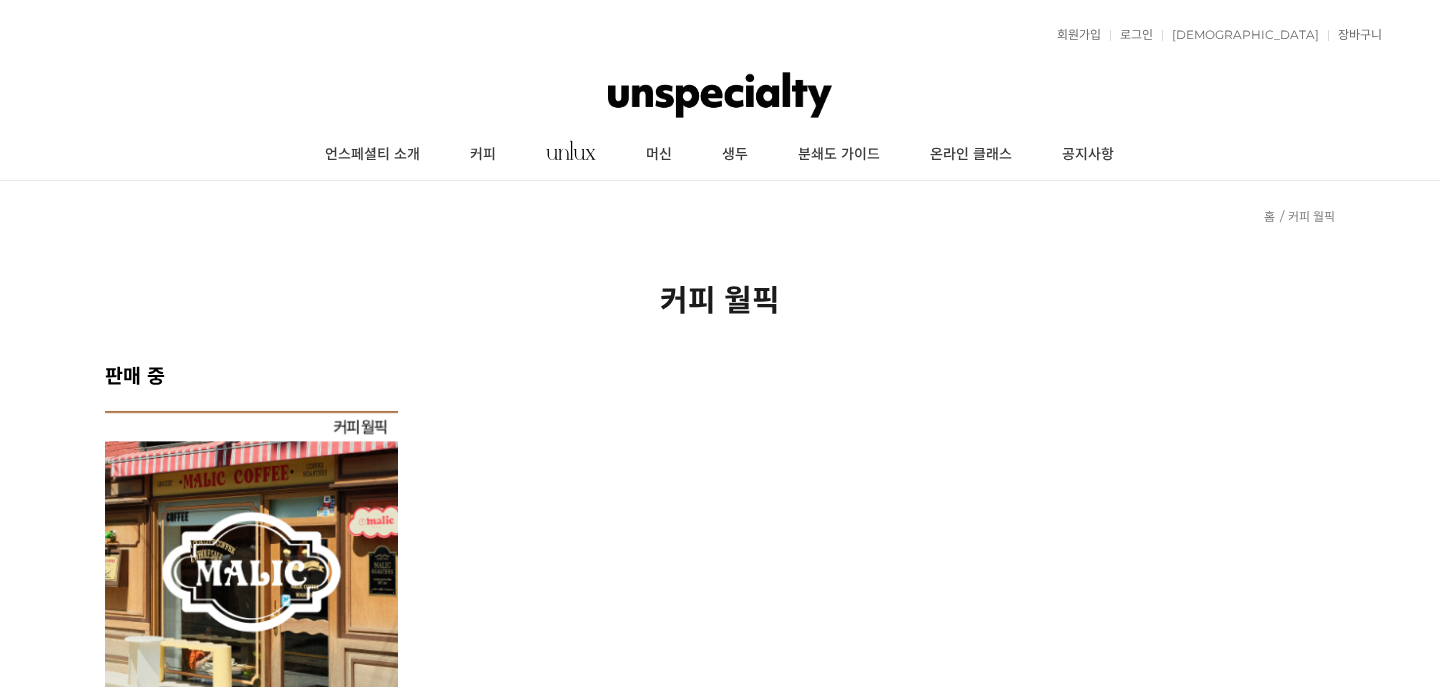 scroll, scrollTop: 0, scrollLeft: 0, axis: both 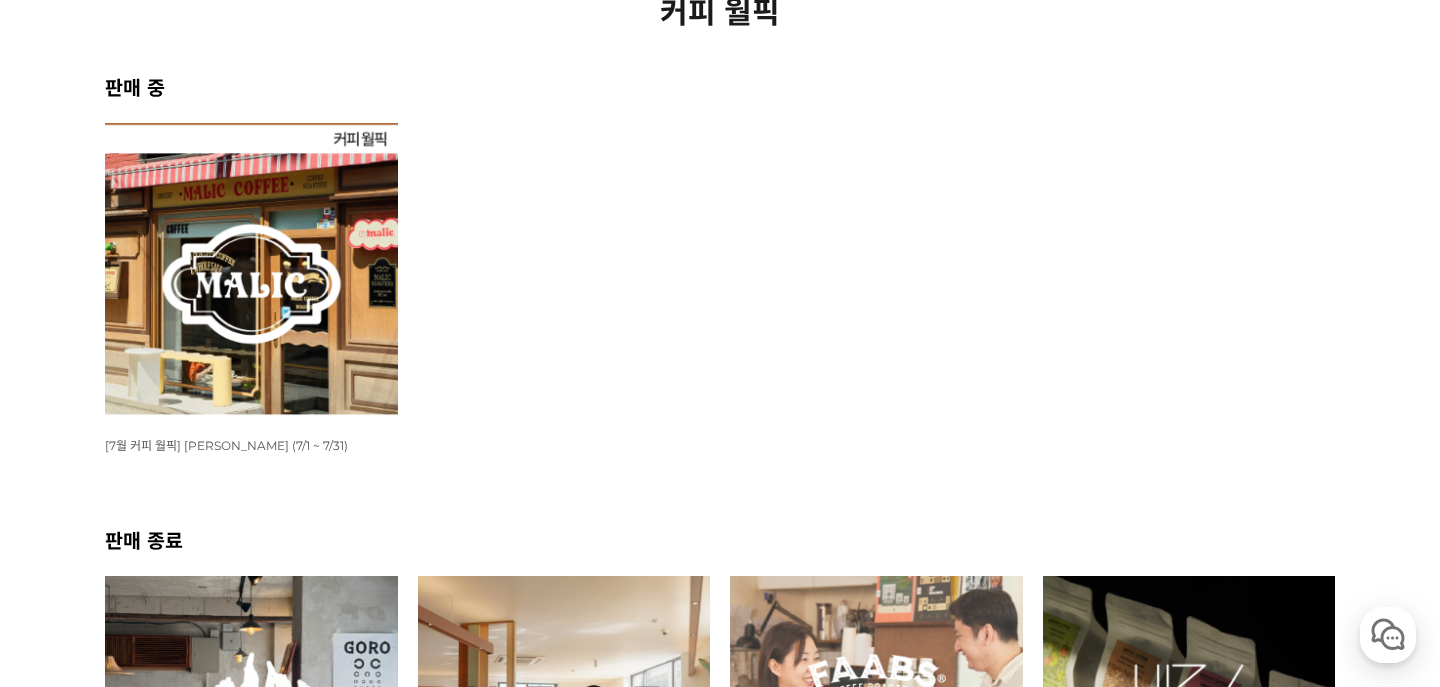 click at bounding box center (251, 269) 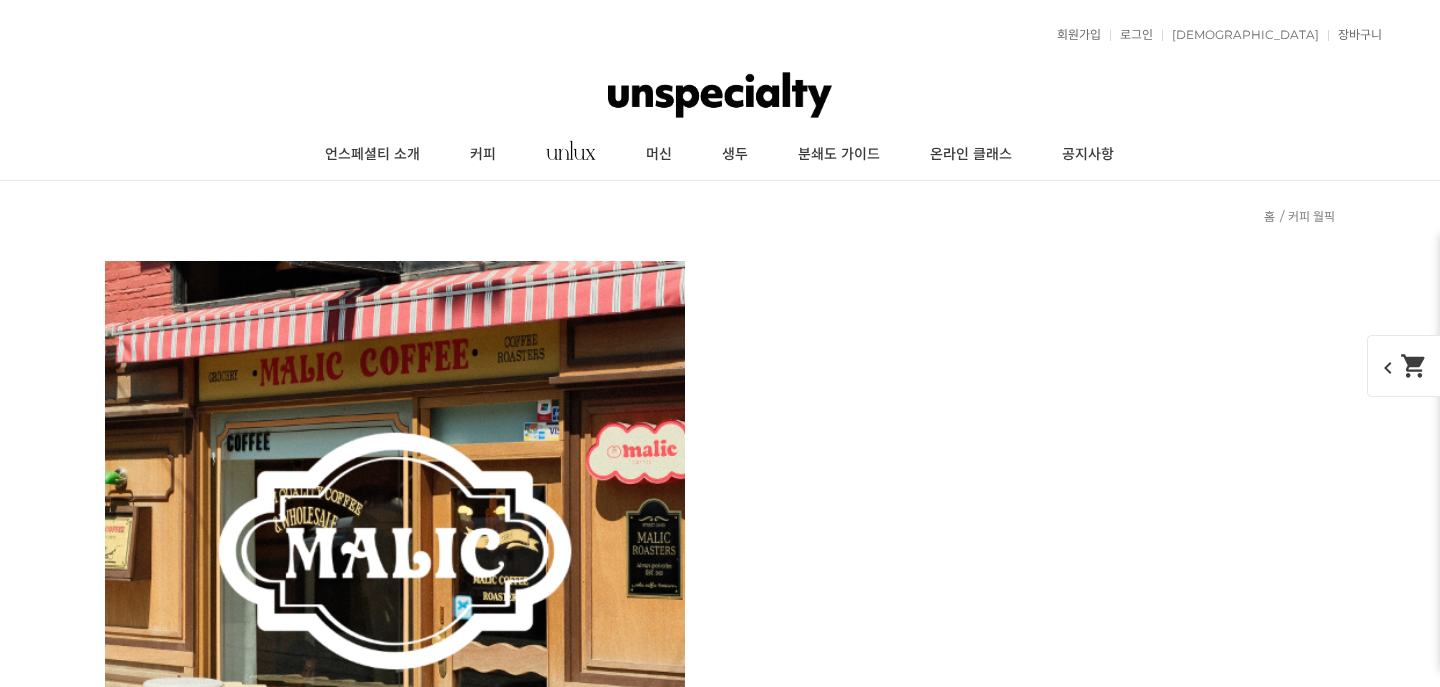 scroll, scrollTop: 2552, scrollLeft: 0, axis: vertical 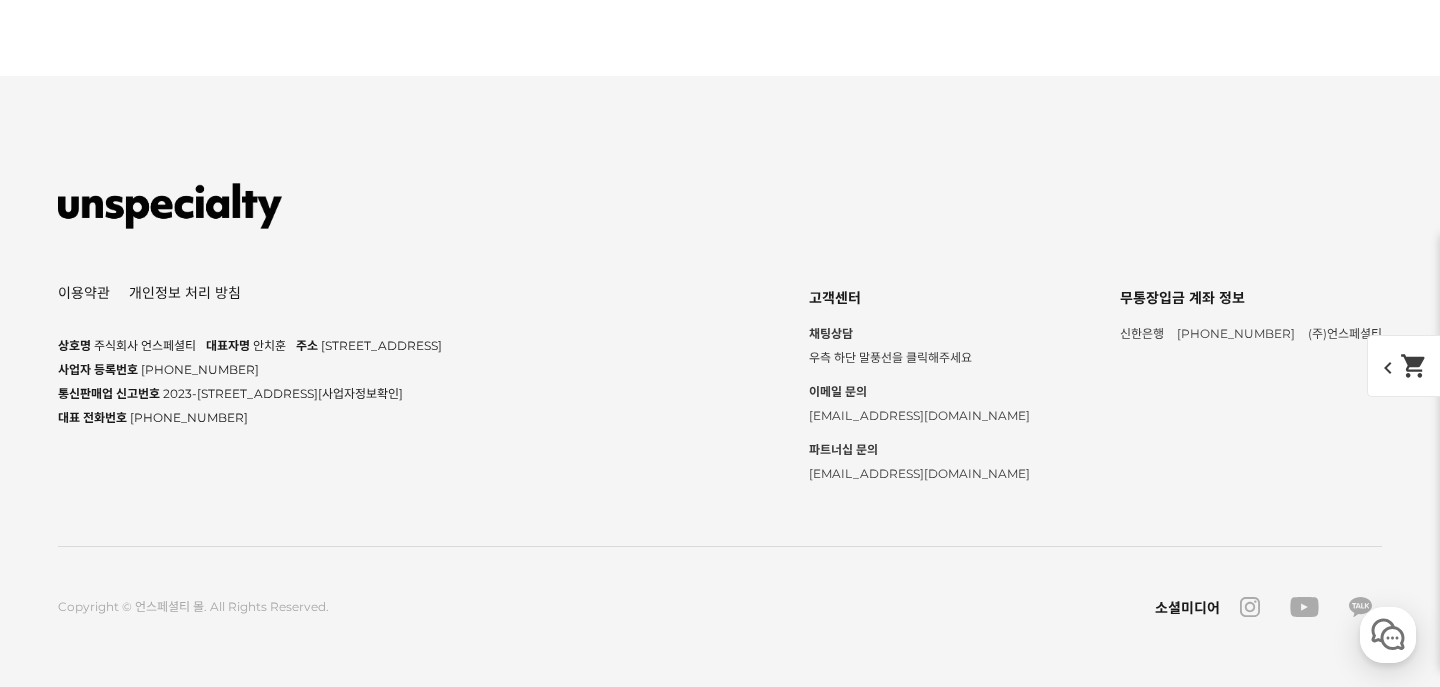 click on "상품 문의  30" at bounding box center [874, -2456] 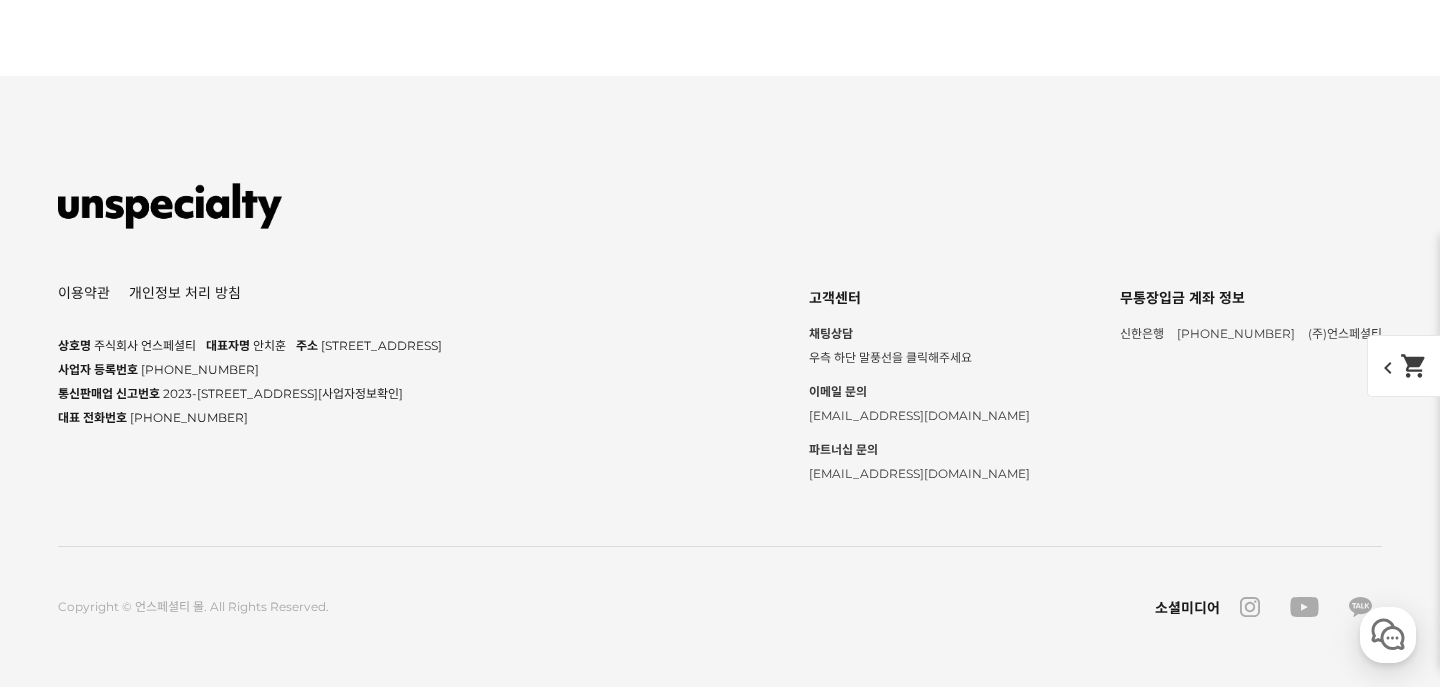 click on "디게싱" at bounding box center (347, -1429) 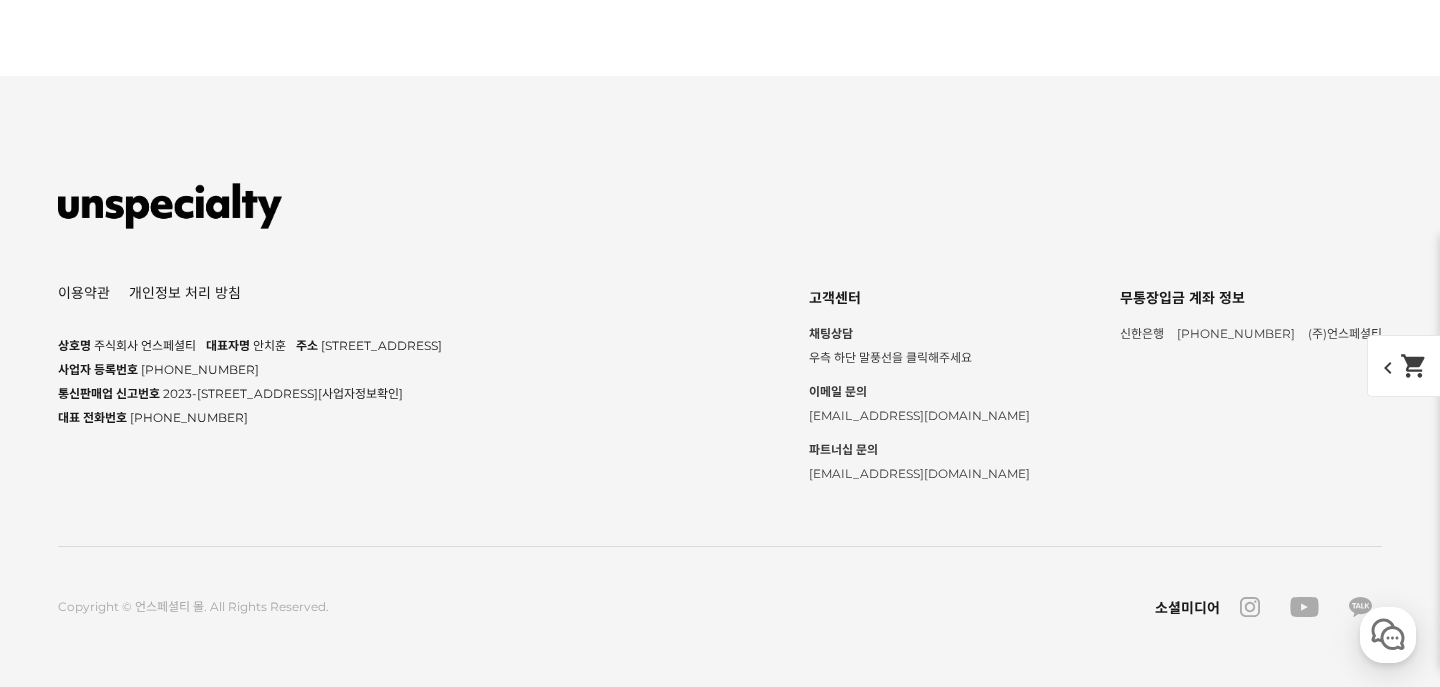 click on "2" at bounding box center (681, -869) 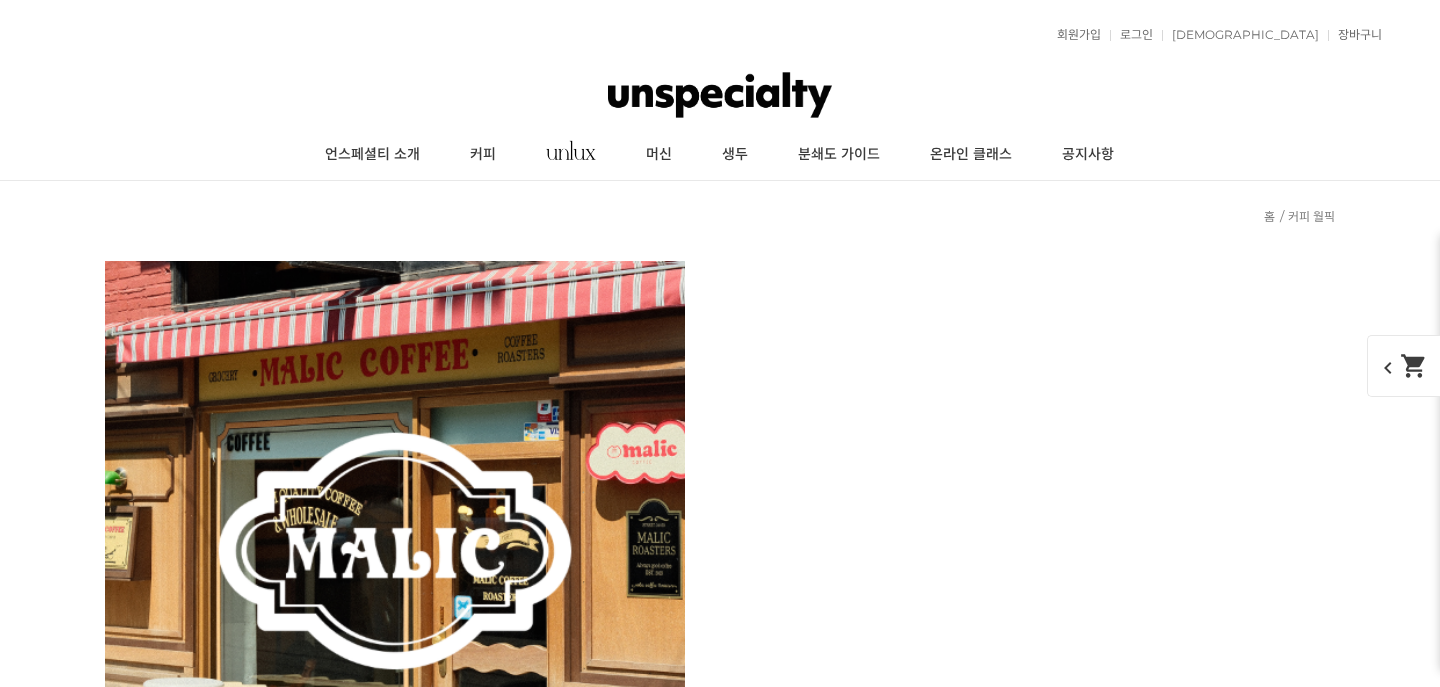 scroll, scrollTop: 12930, scrollLeft: 0, axis: vertical 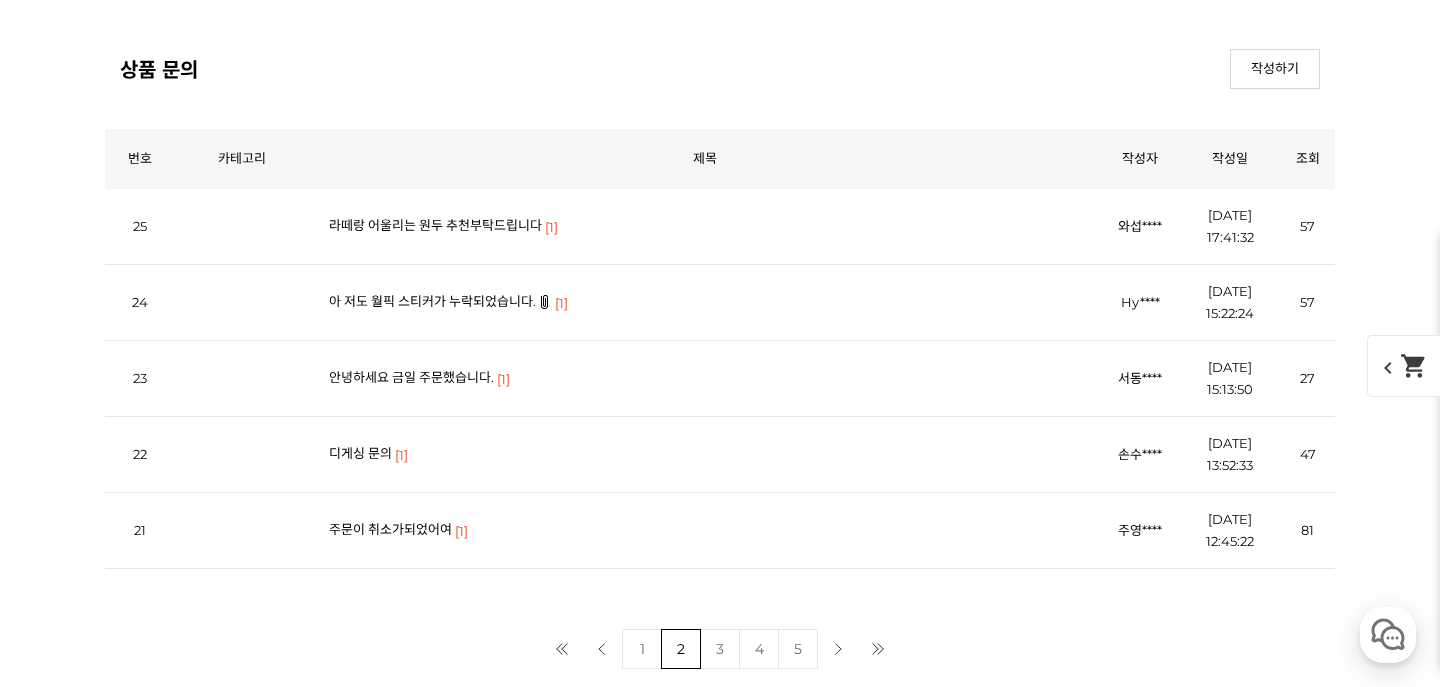click on "안녕하세요 금일 주문했습니다." at bounding box center [411, 377] 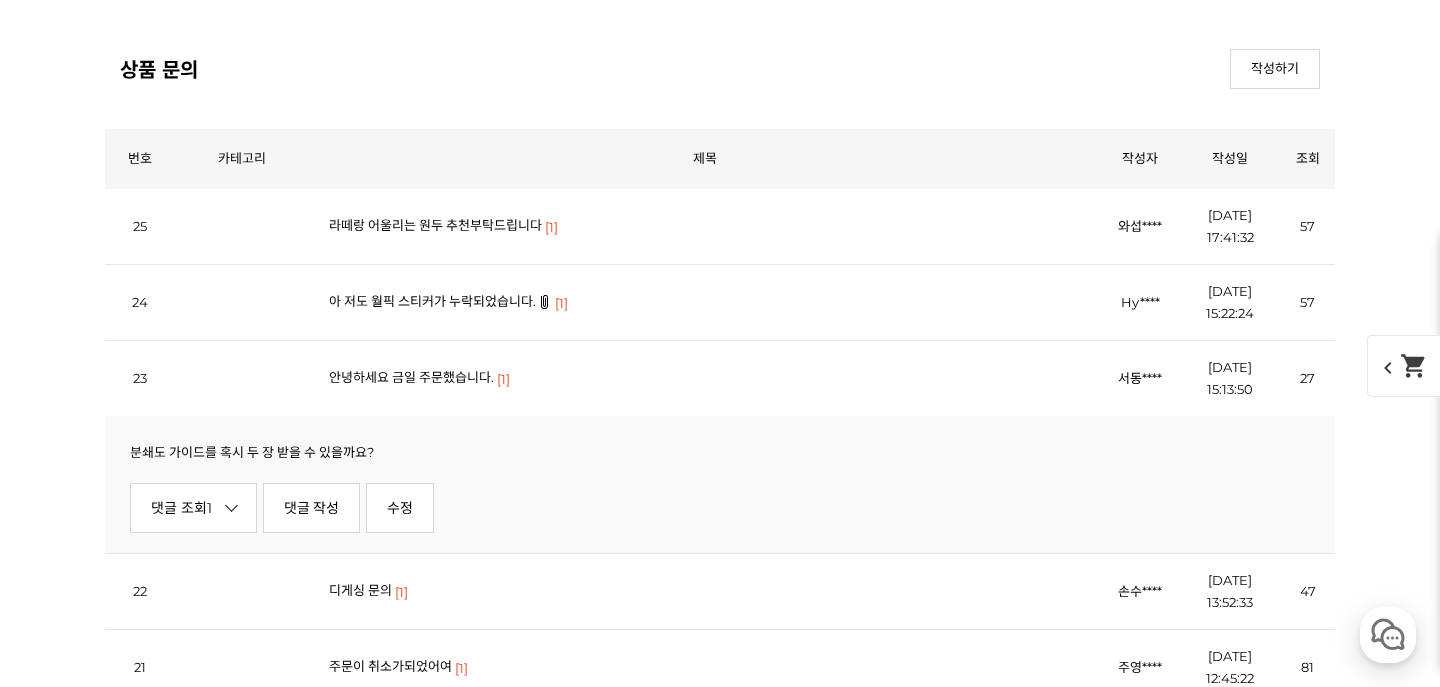 click on "안녕하세요 금일 주문했습니다." at bounding box center (411, 377) 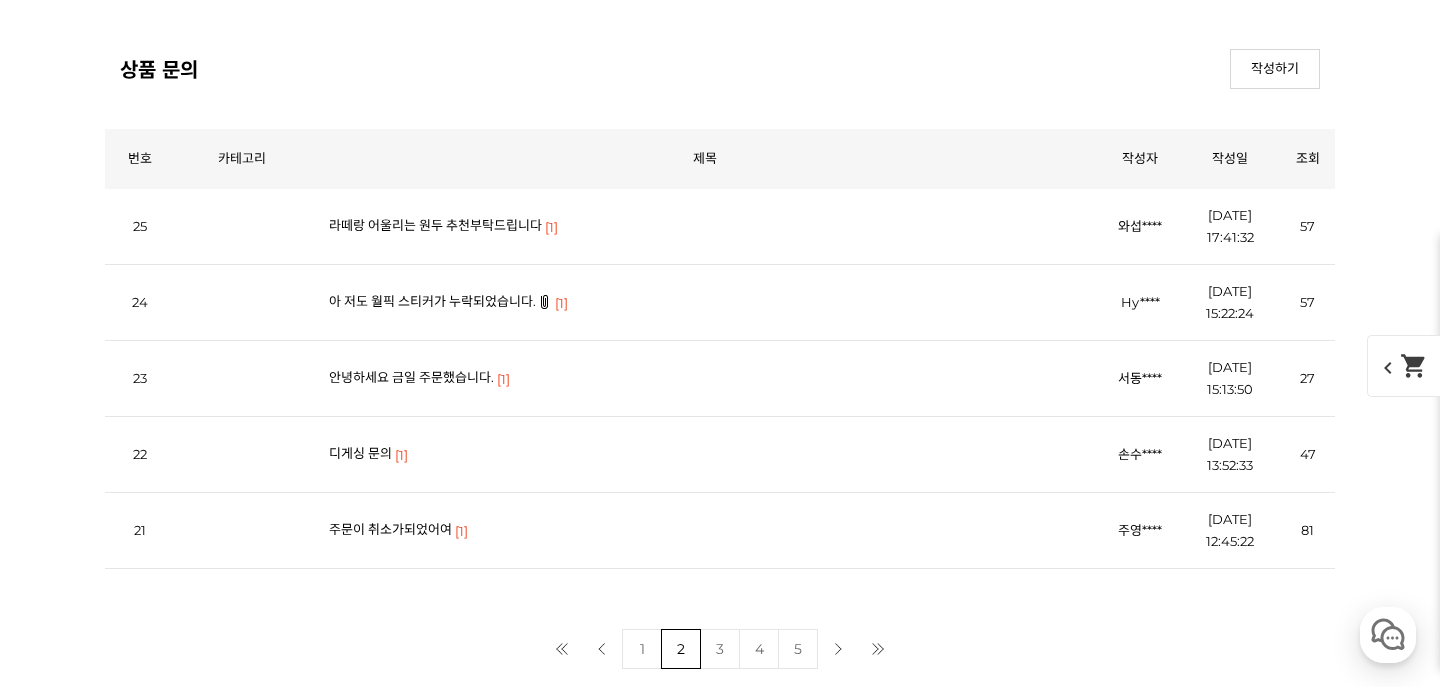 click on "아 저도 월픽 스티커가 누락되었습니다." at bounding box center [432, 301] 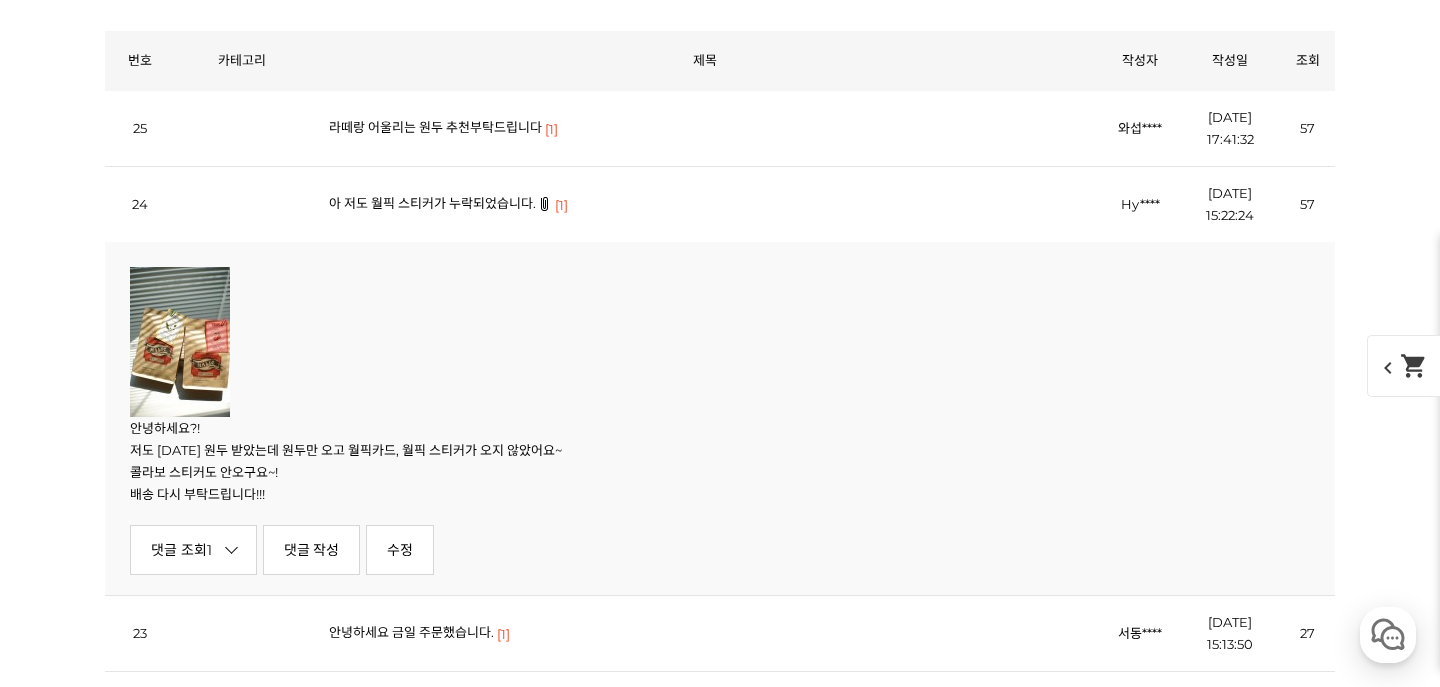 scroll, scrollTop: 13060, scrollLeft: 0, axis: vertical 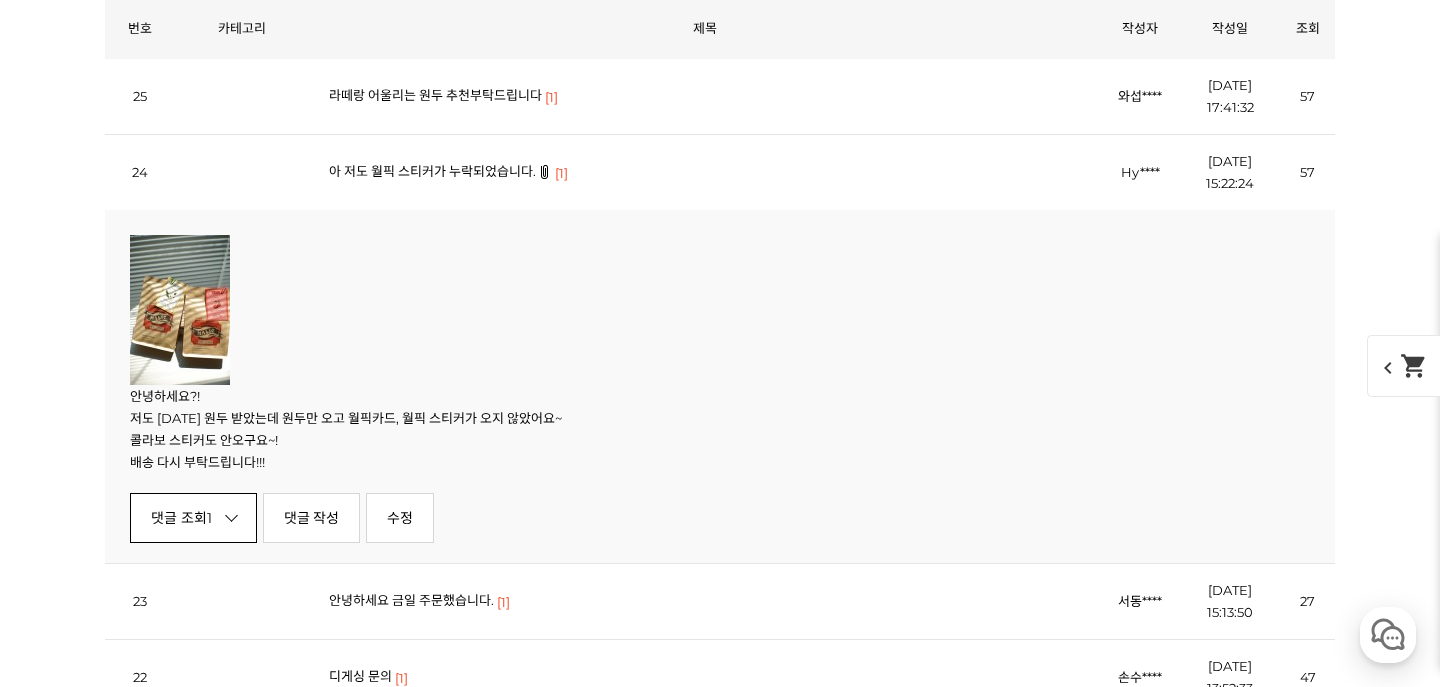 click on "댓글 조회  1" at bounding box center [193, 518] 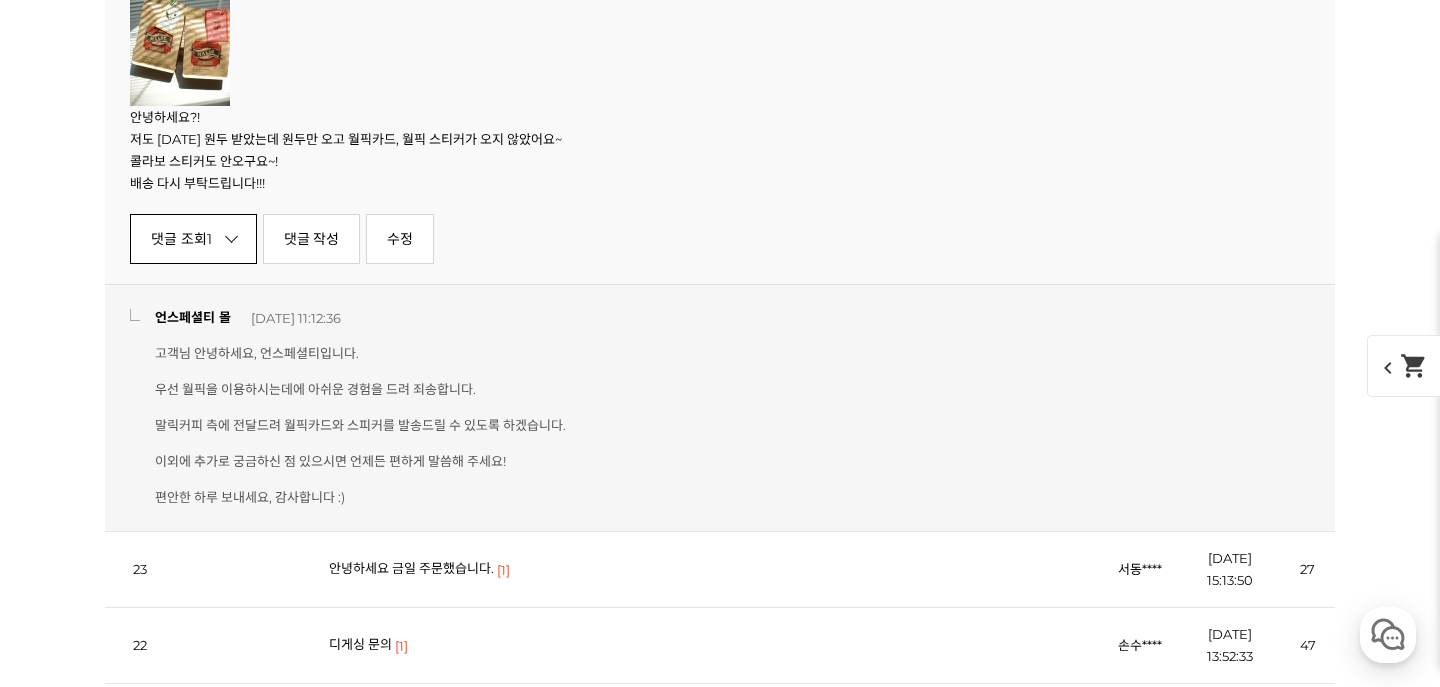 scroll, scrollTop: 13342, scrollLeft: 0, axis: vertical 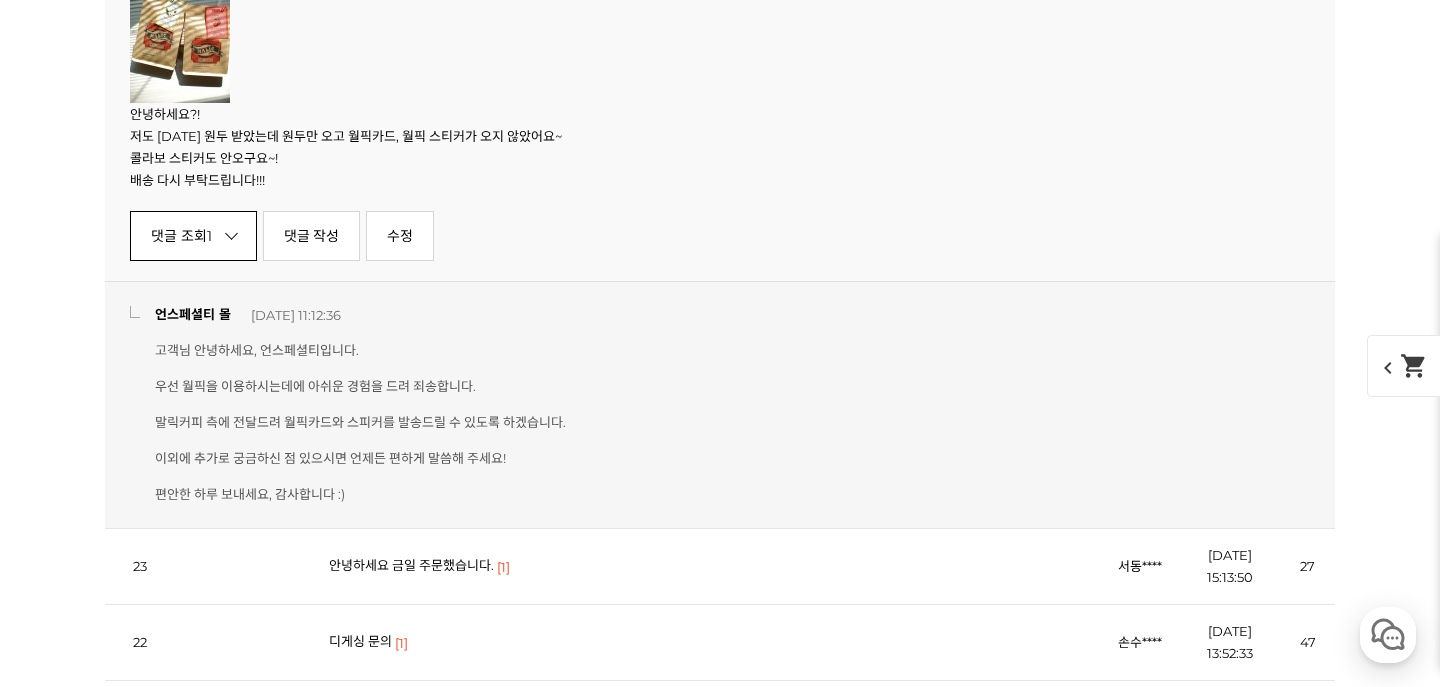 click on "댓글 조회  1" at bounding box center (193, 236) 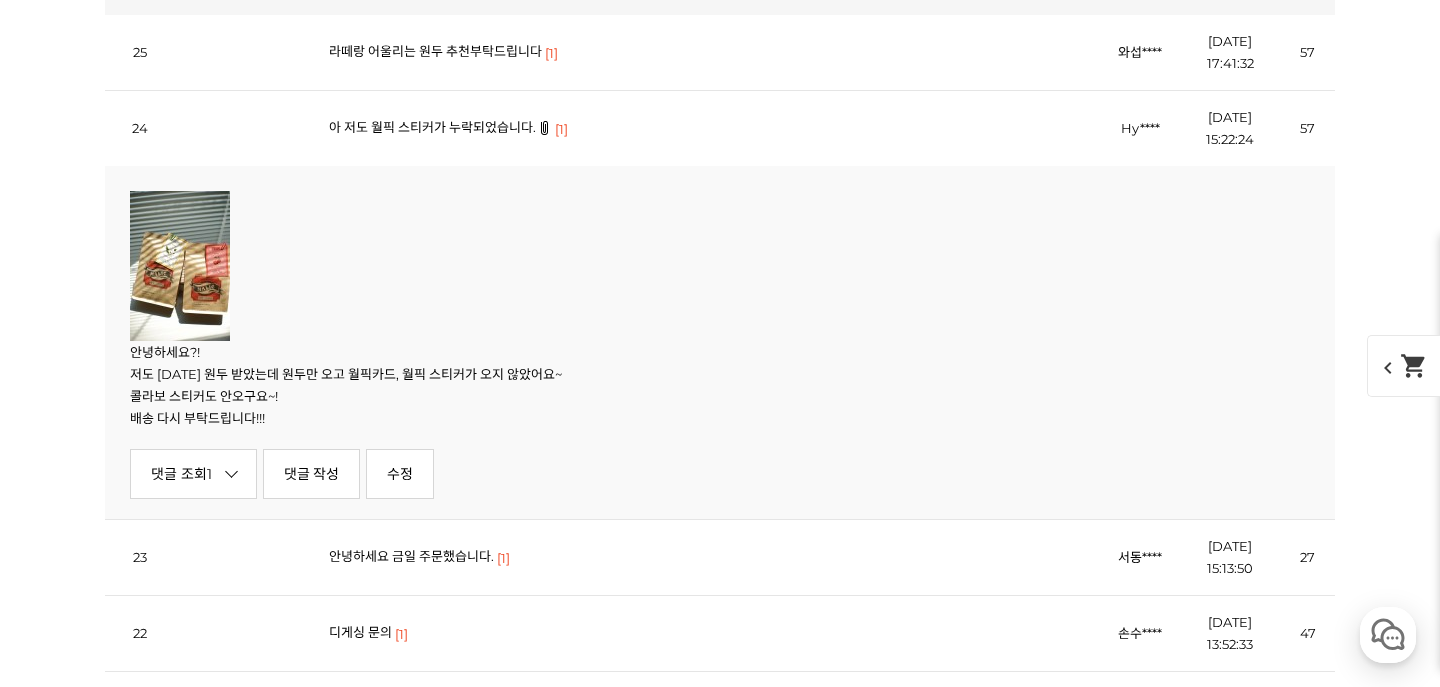 scroll, scrollTop: 13066, scrollLeft: 0, axis: vertical 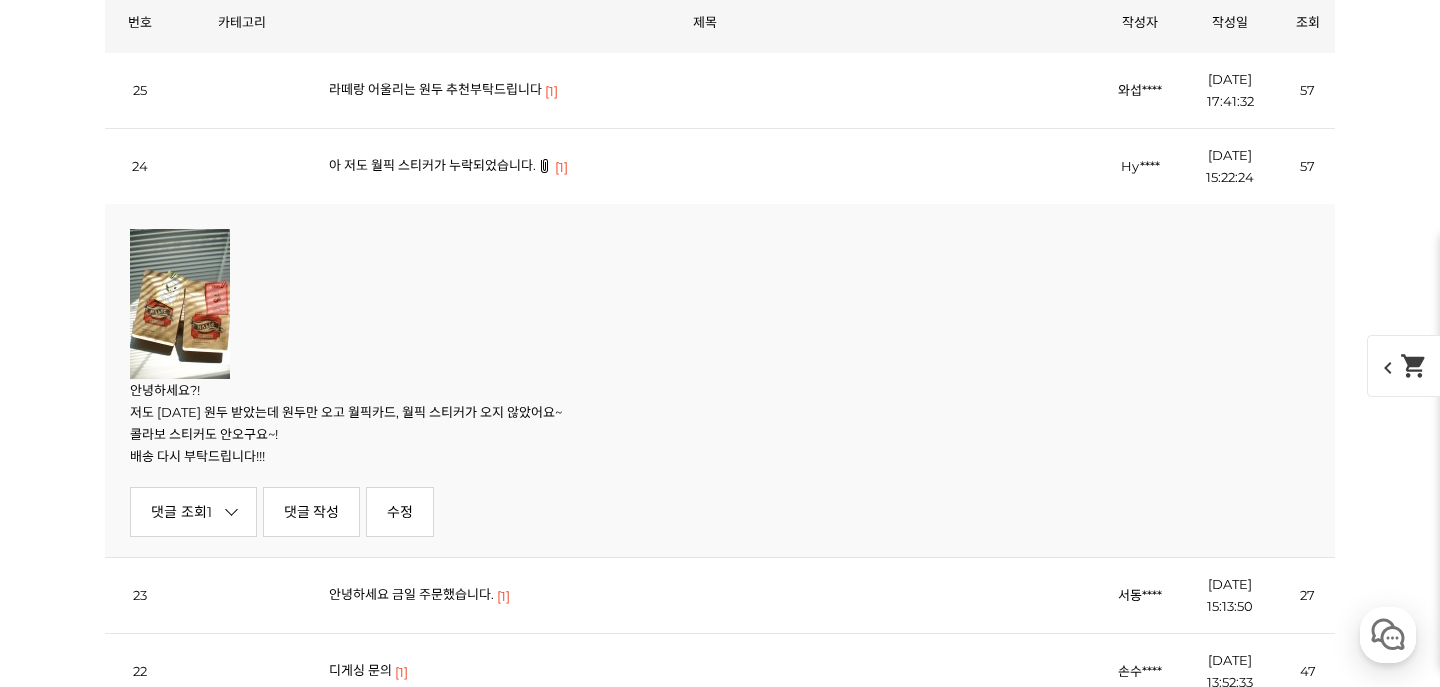 click on "라떼랑 어울리는 원두 추천부탁드립니다" at bounding box center [435, 89] 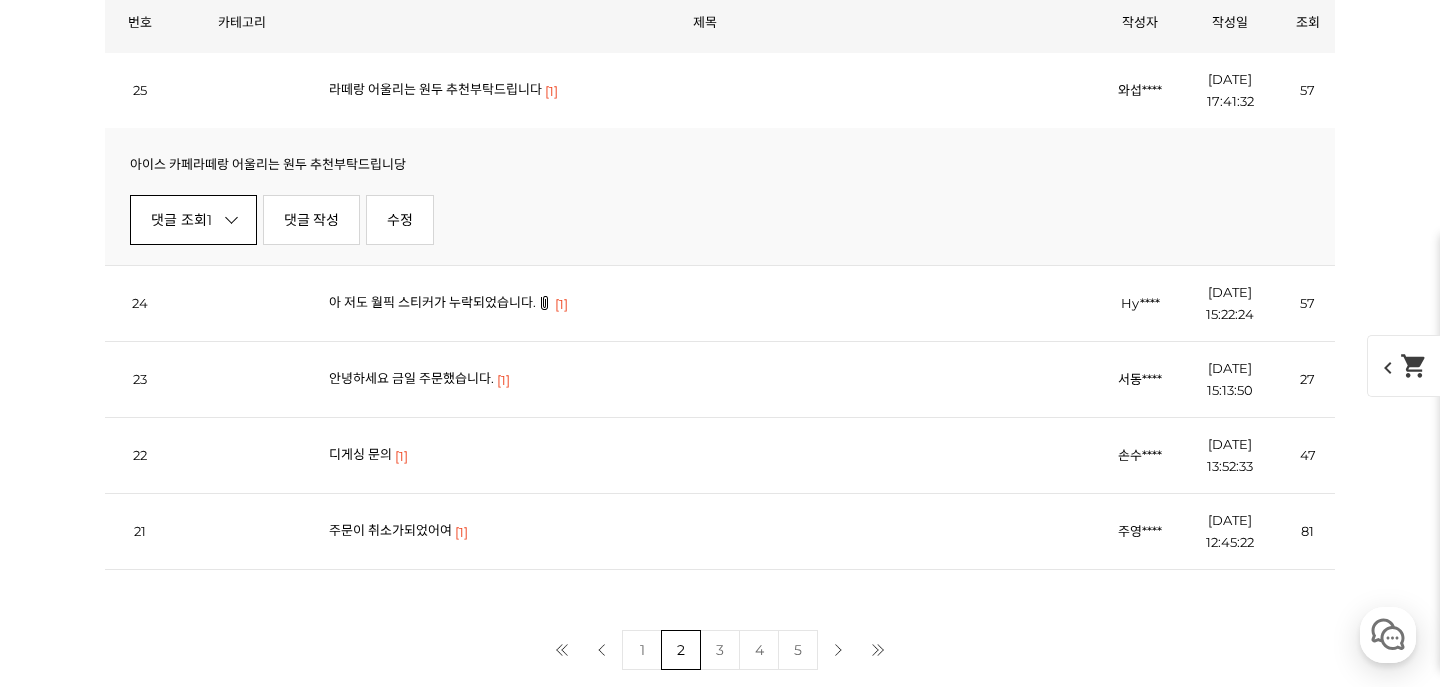 click at bounding box center [231, 217] 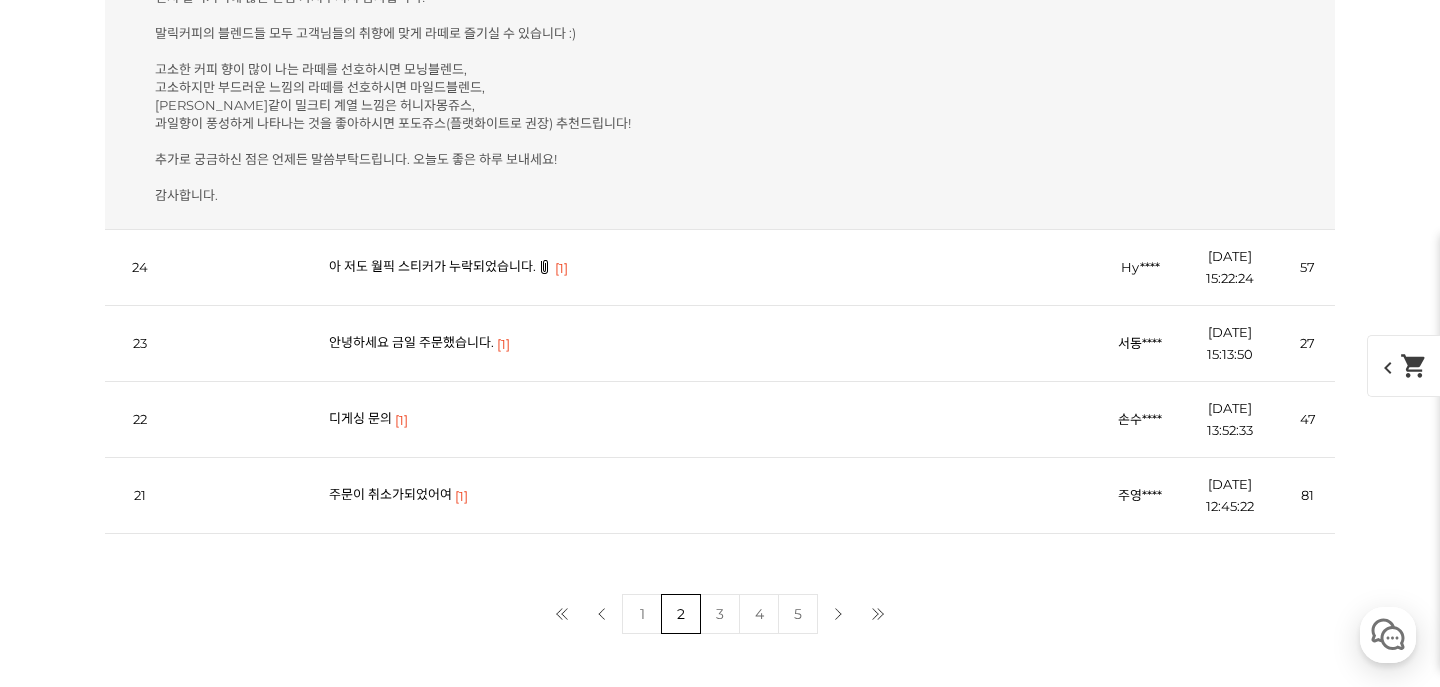 scroll, scrollTop: 13447, scrollLeft: 0, axis: vertical 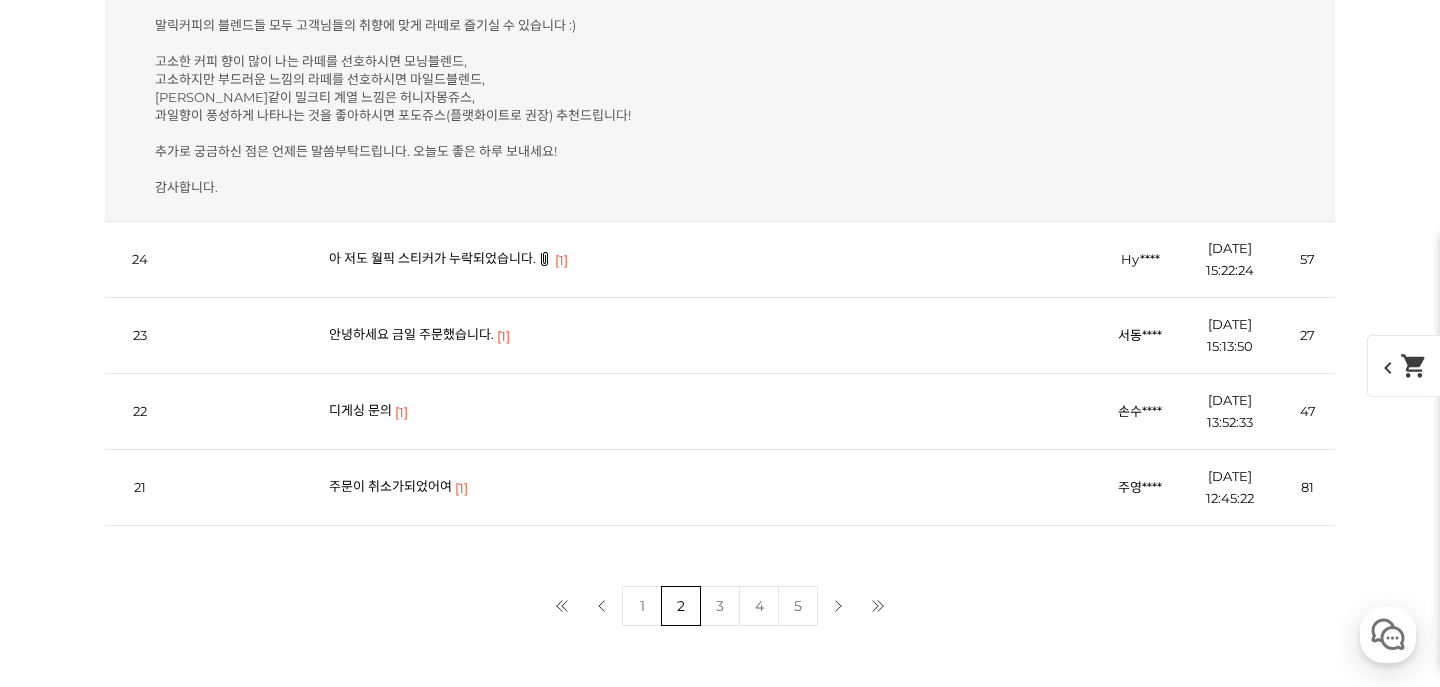 click on "디게싱 문의" at bounding box center (360, 410) 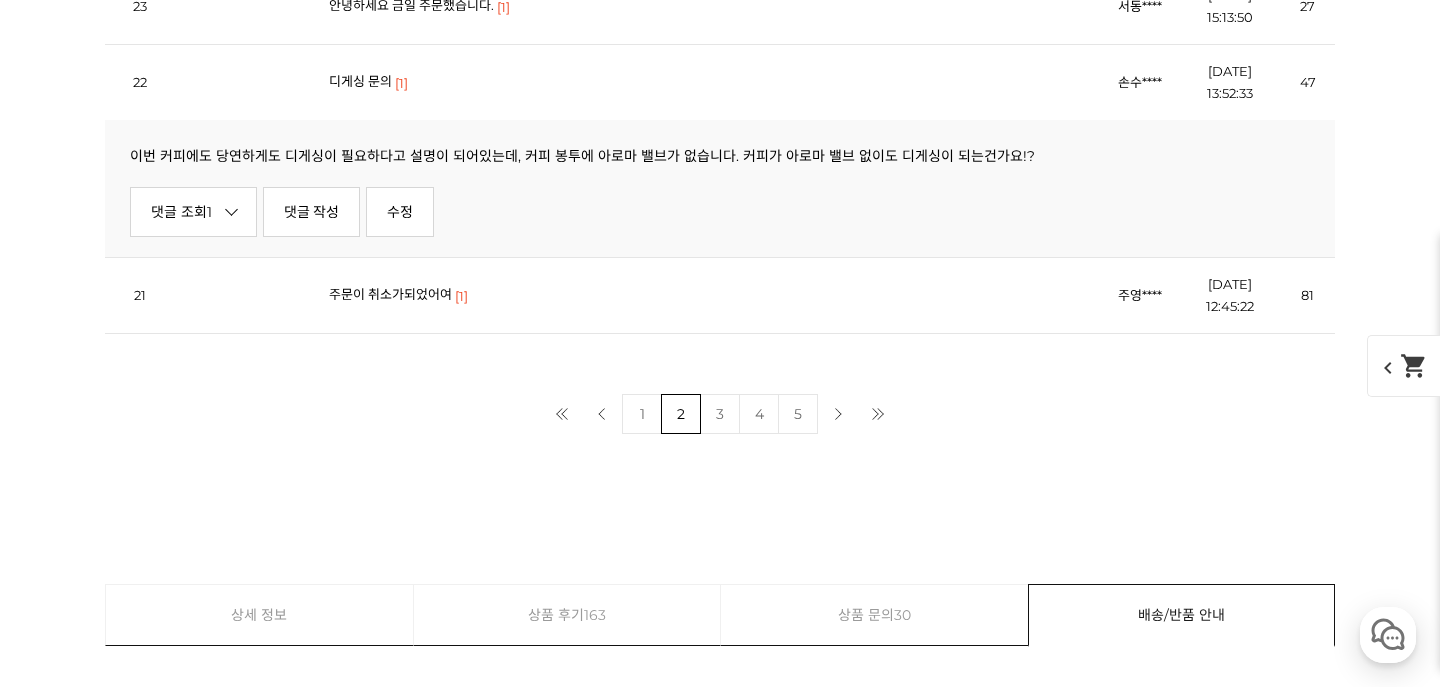 scroll, scrollTop: 13275, scrollLeft: 0, axis: vertical 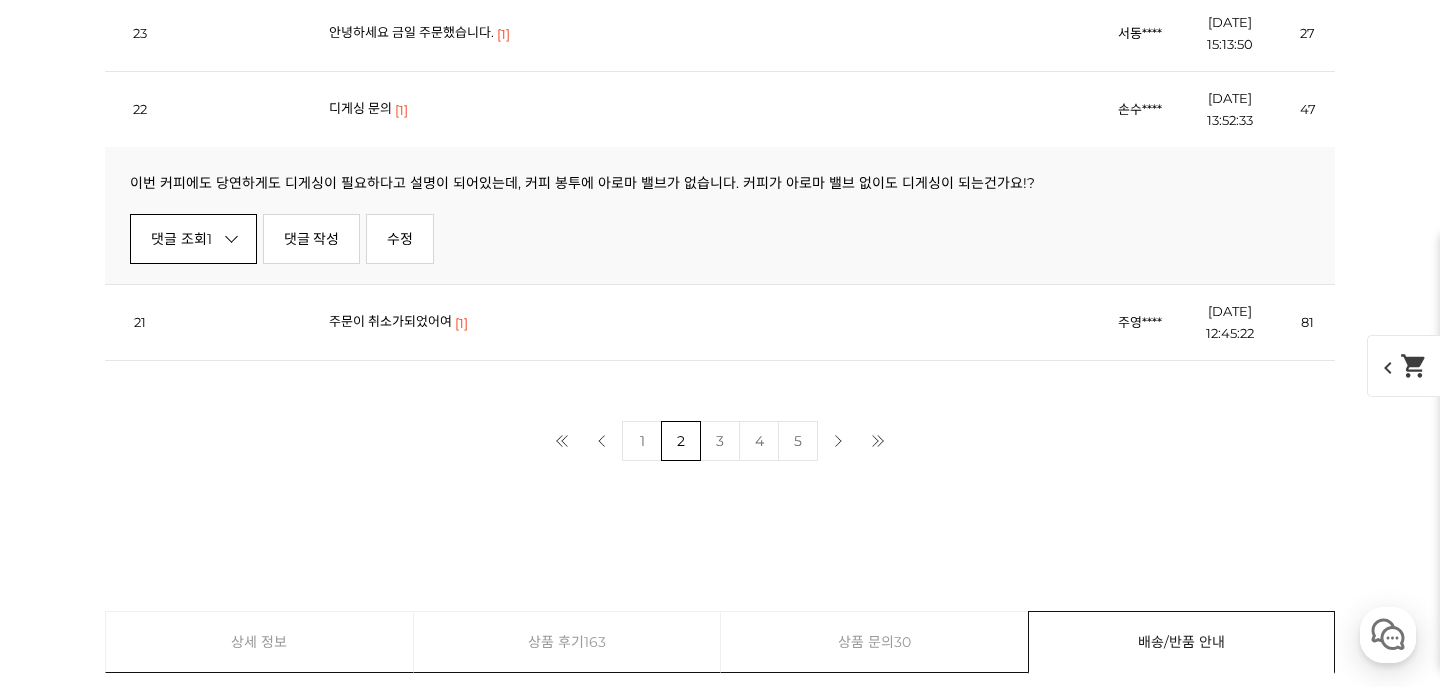 click on "댓글 조회  1" at bounding box center (193, 239) 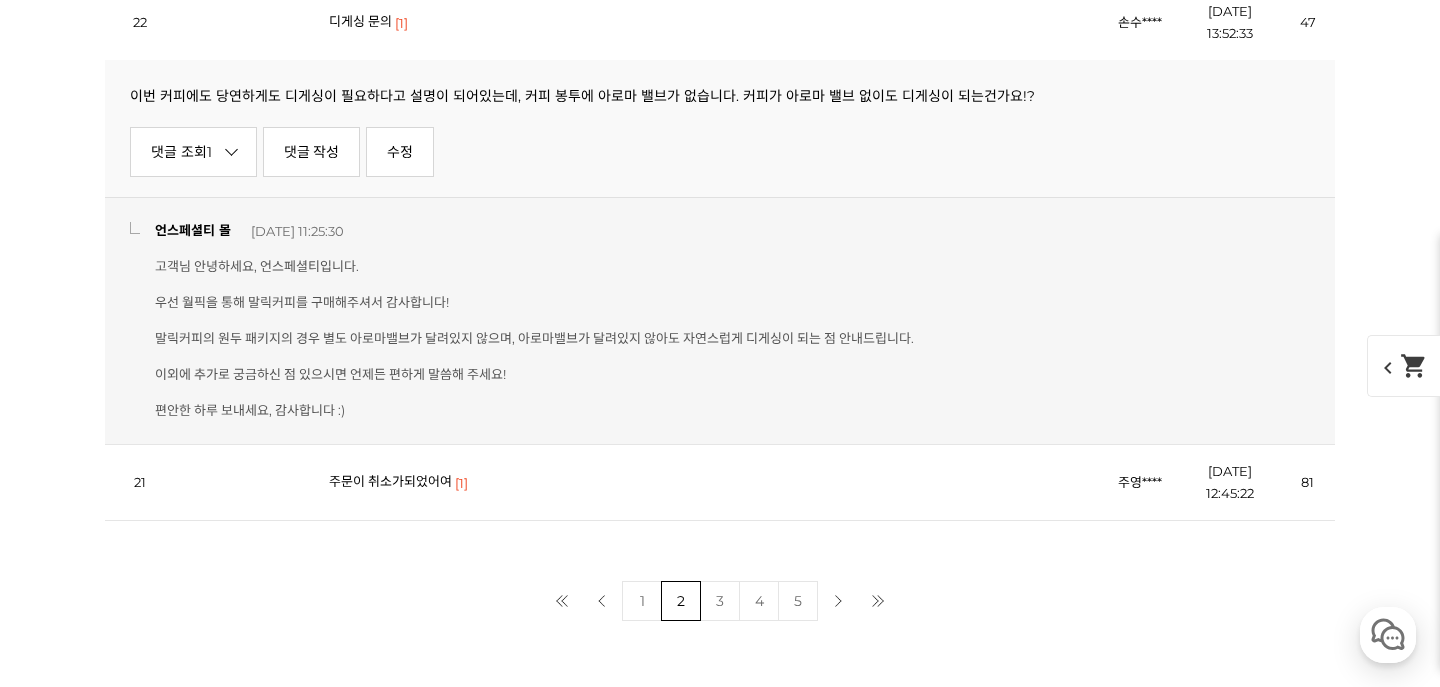 scroll, scrollTop: 13385, scrollLeft: 0, axis: vertical 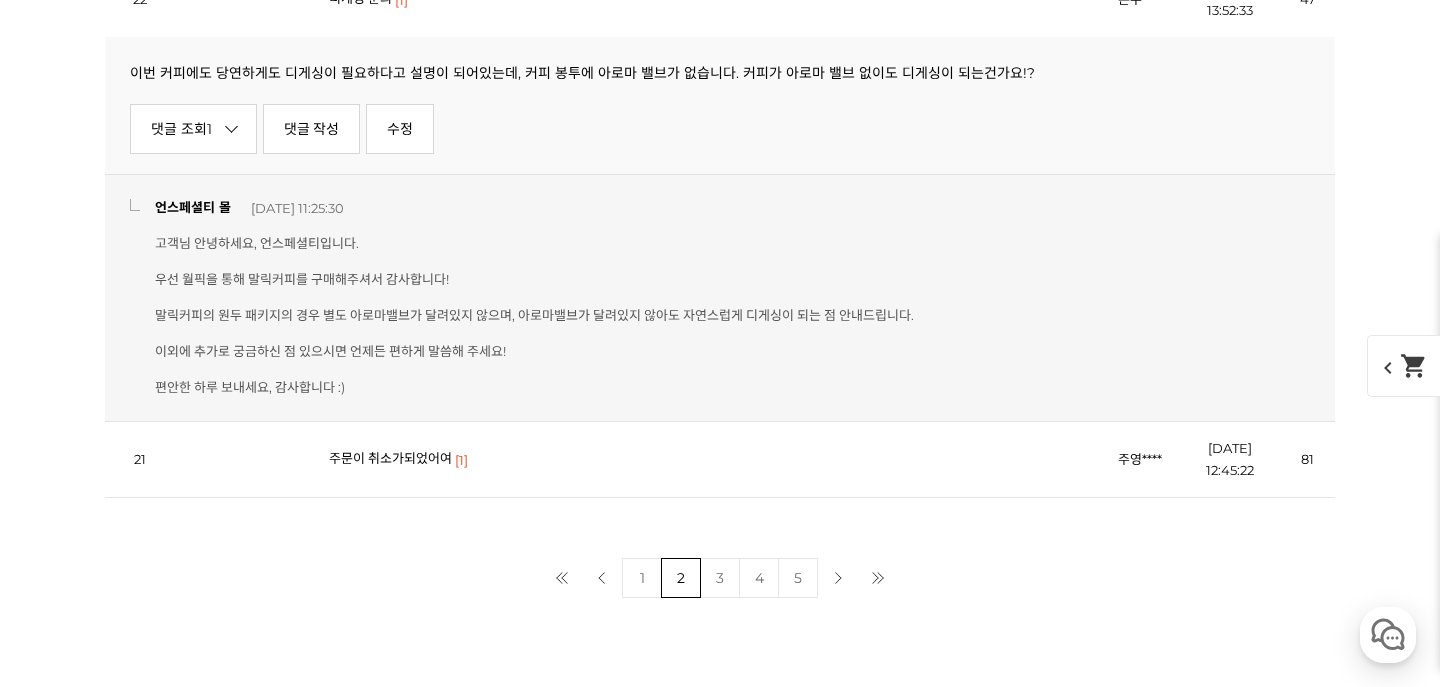 click on "3" at bounding box center (720, 578) 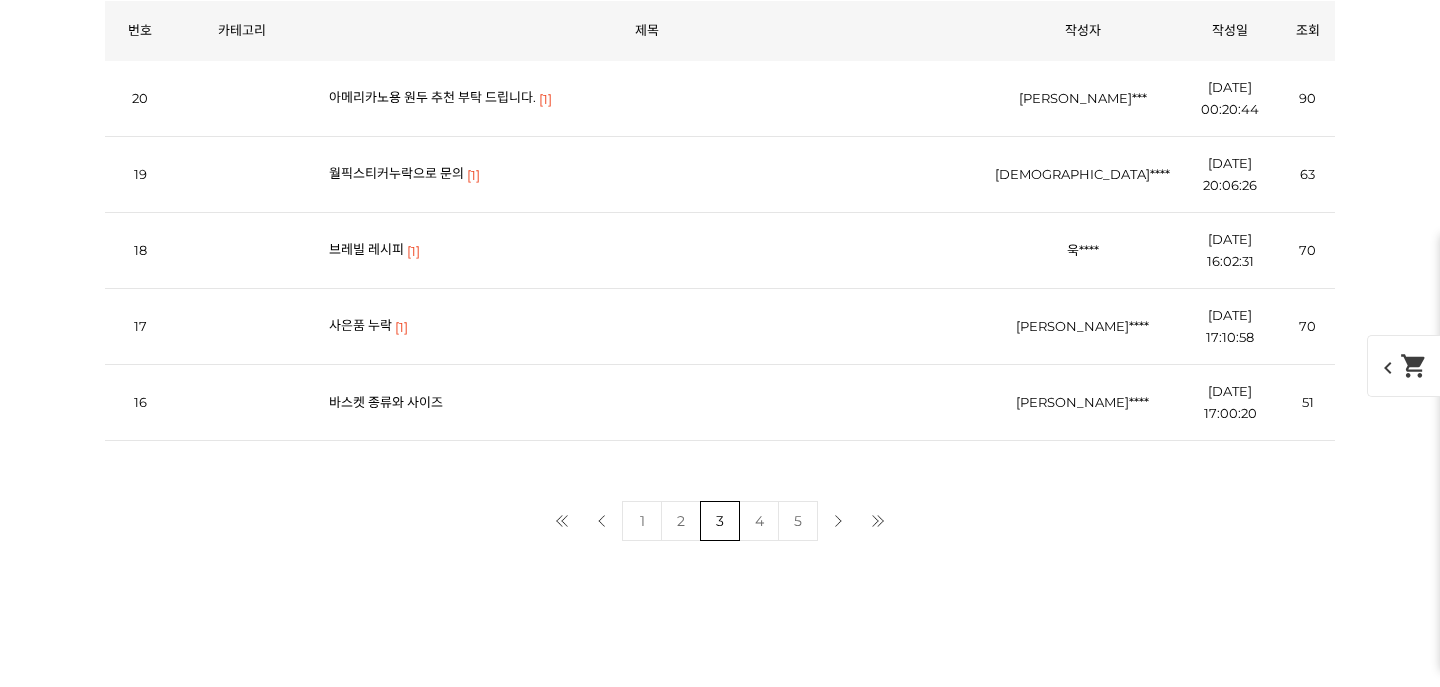 scroll, scrollTop: 13058, scrollLeft: 0, axis: vertical 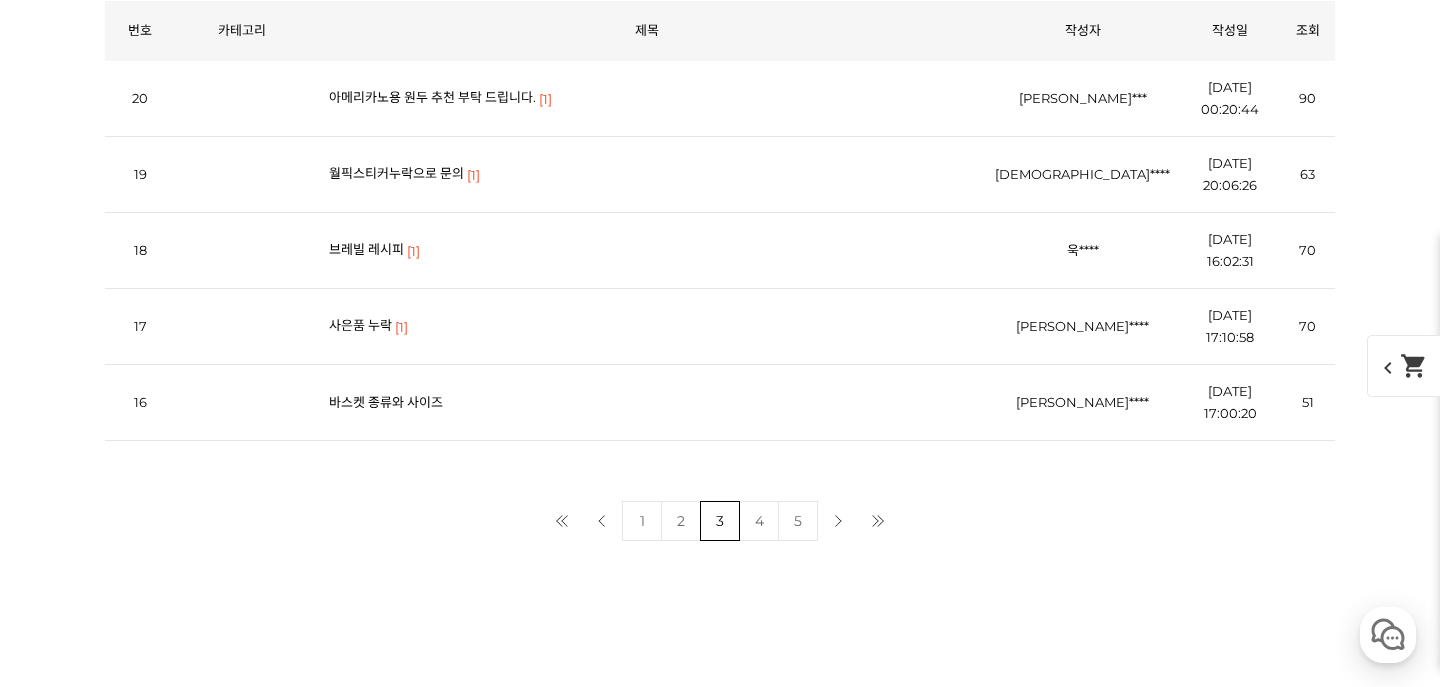 click on "아메리카노용 원두 추천 부탁 드립니다." at bounding box center [432, 97] 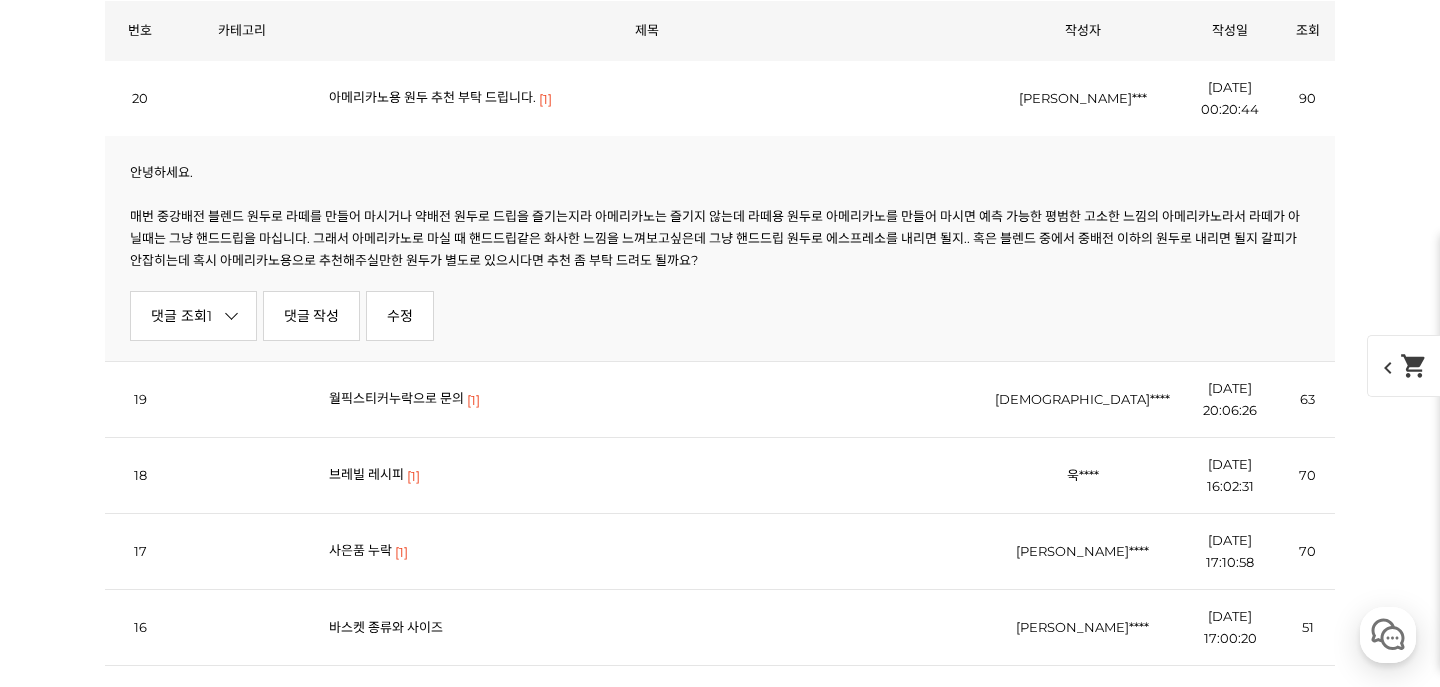scroll, scrollTop: 13075, scrollLeft: 0, axis: vertical 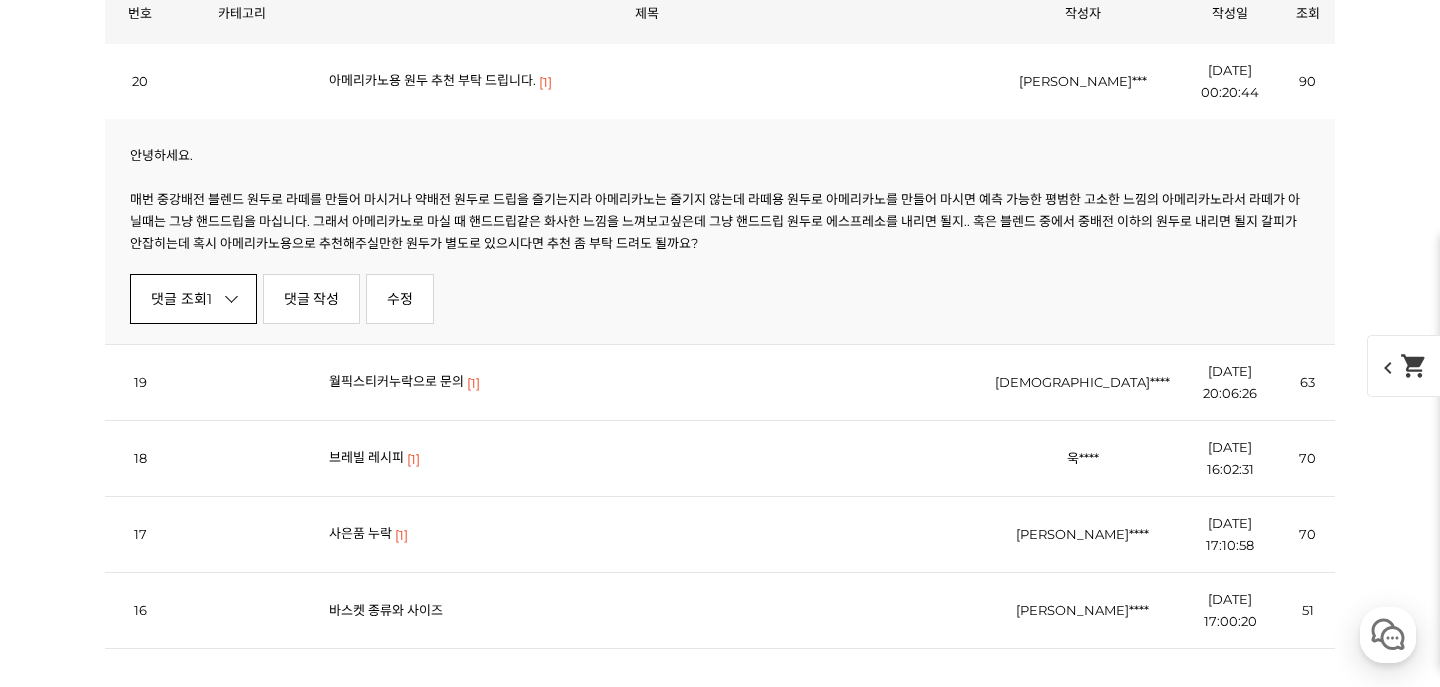 click on "댓글 조회  1" at bounding box center (193, 299) 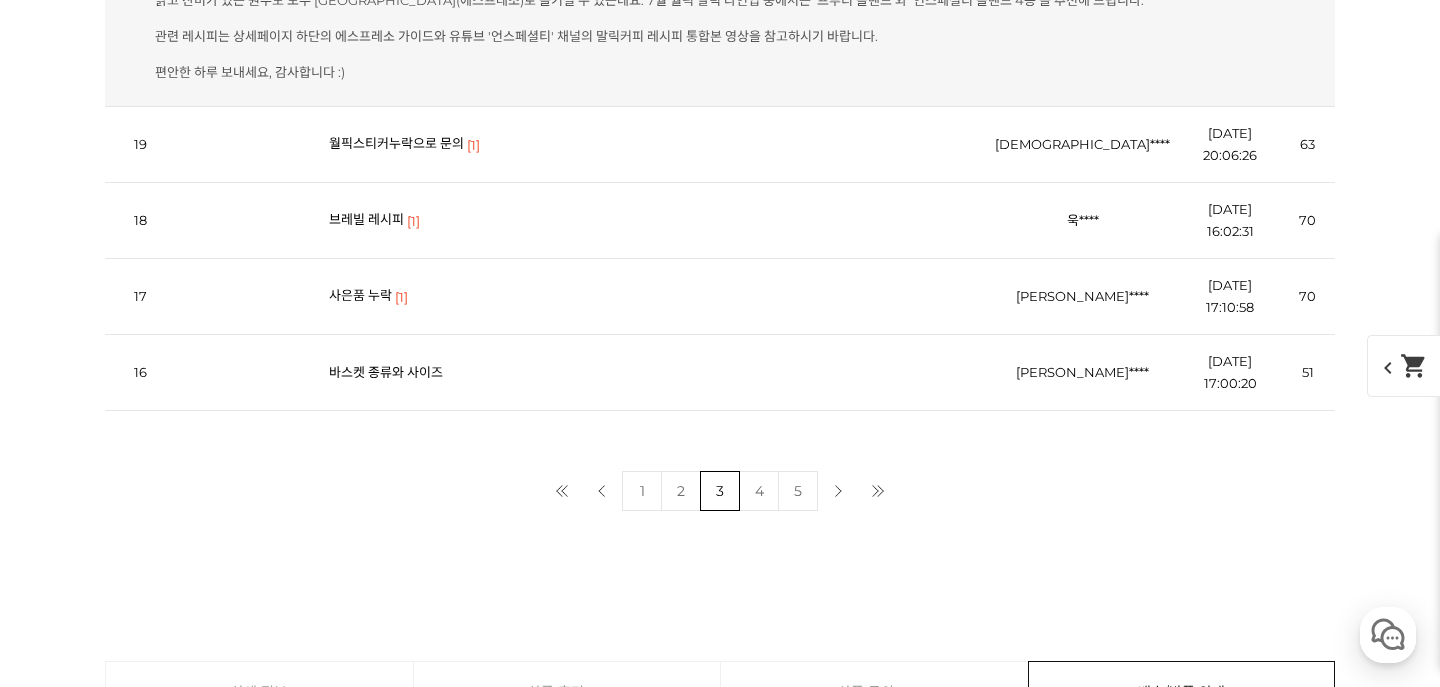 scroll, scrollTop: 13531, scrollLeft: 0, axis: vertical 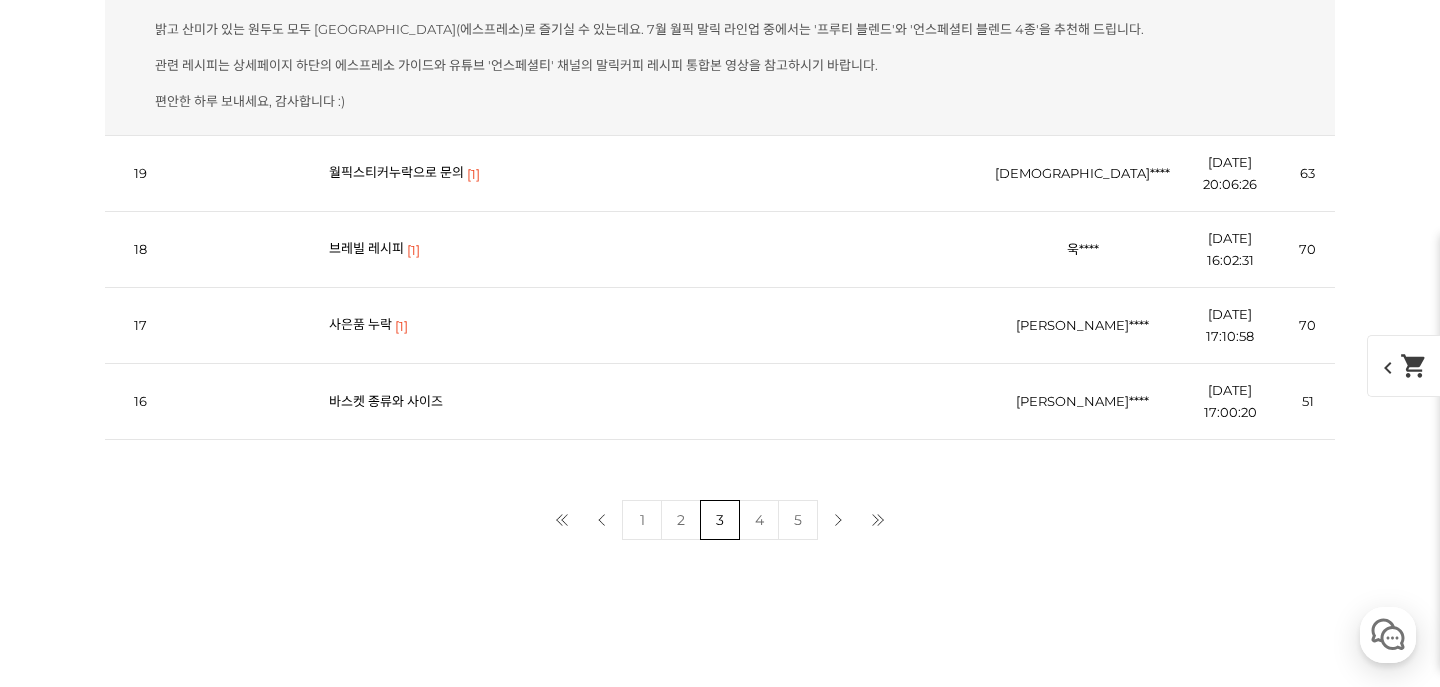click on "4" at bounding box center [759, 520] 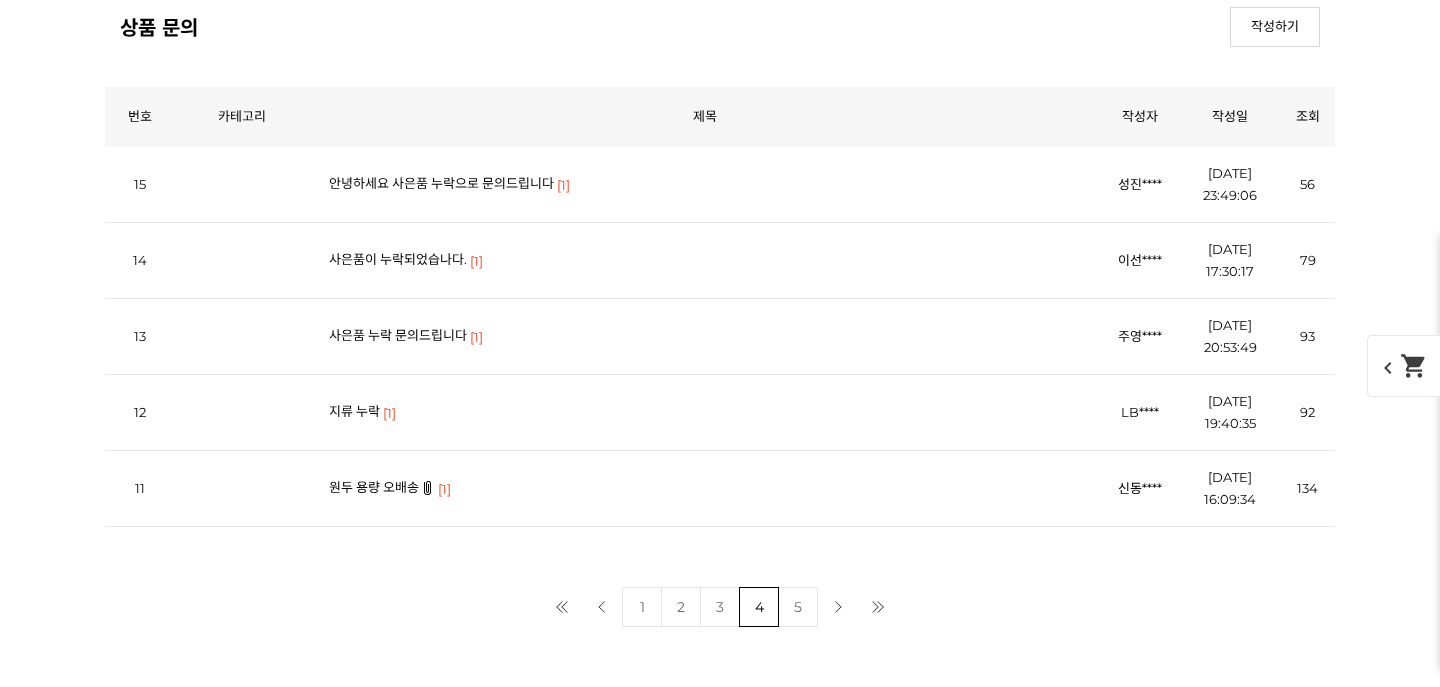 scroll, scrollTop: 12972, scrollLeft: 0, axis: vertical 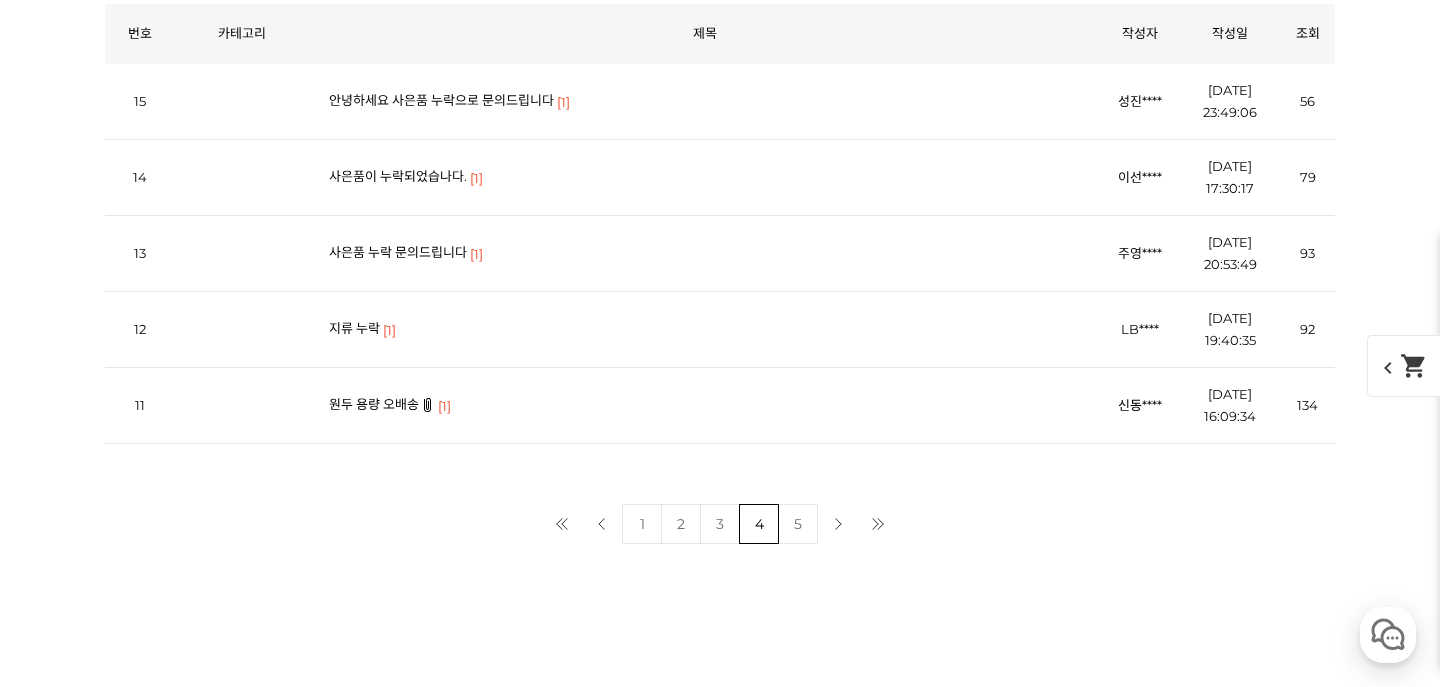 click on "원두 용량 오배송   [1]" at bounding box center [704, 405] 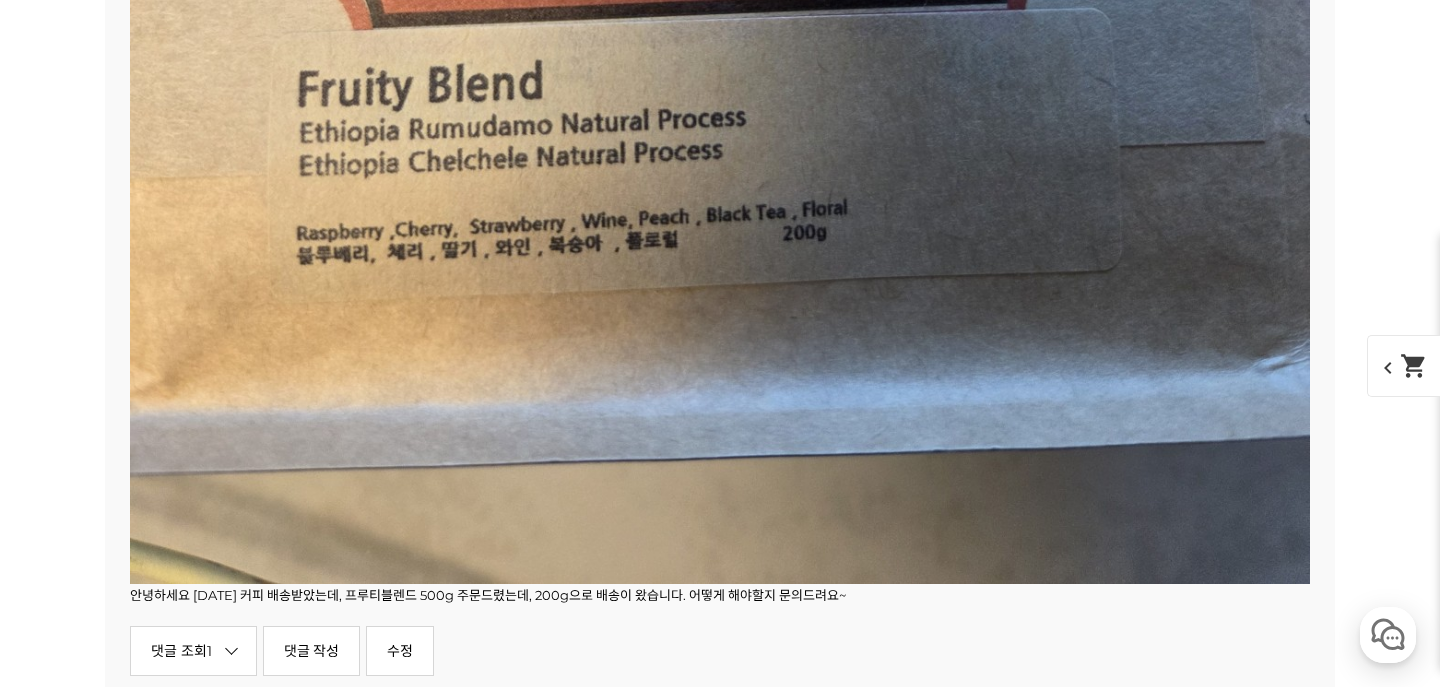 scroll, scrollTop: 14950, scrollLeft: 0, axis: vertical 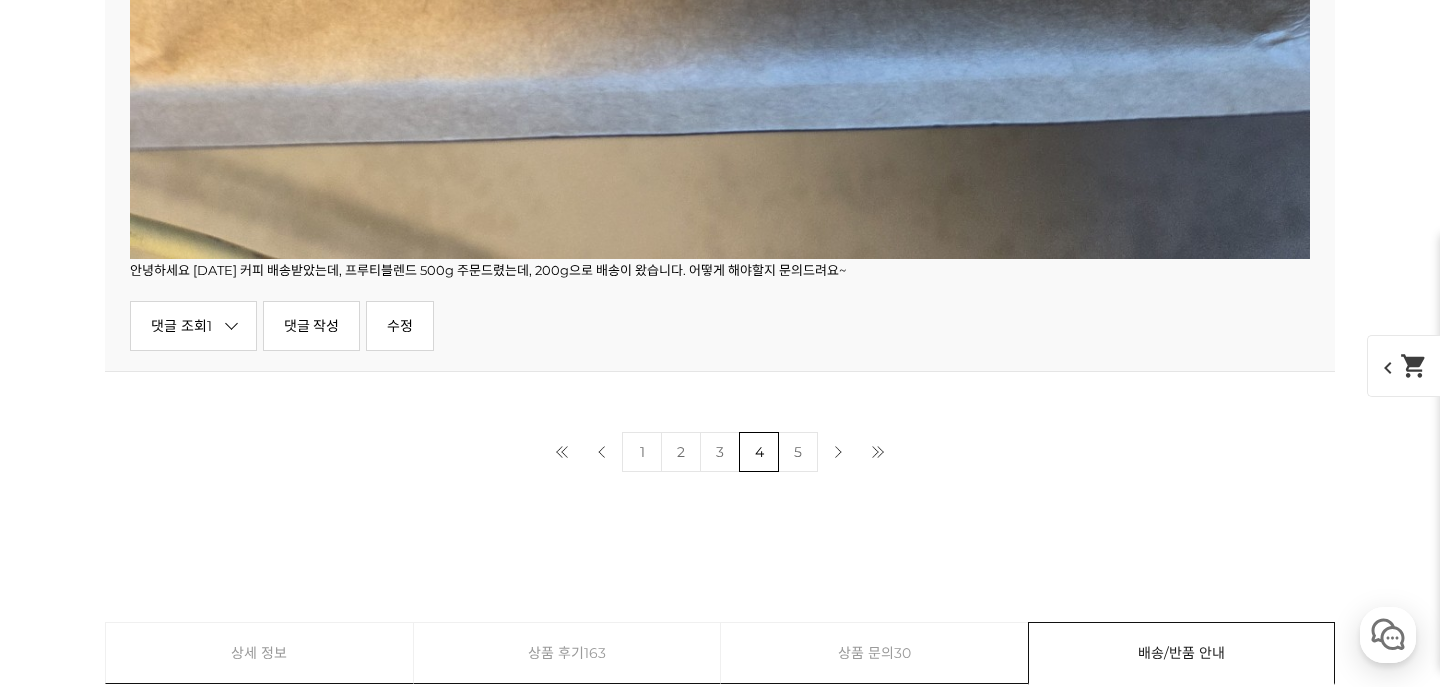 click on "5" at bounding box center [798, 452] 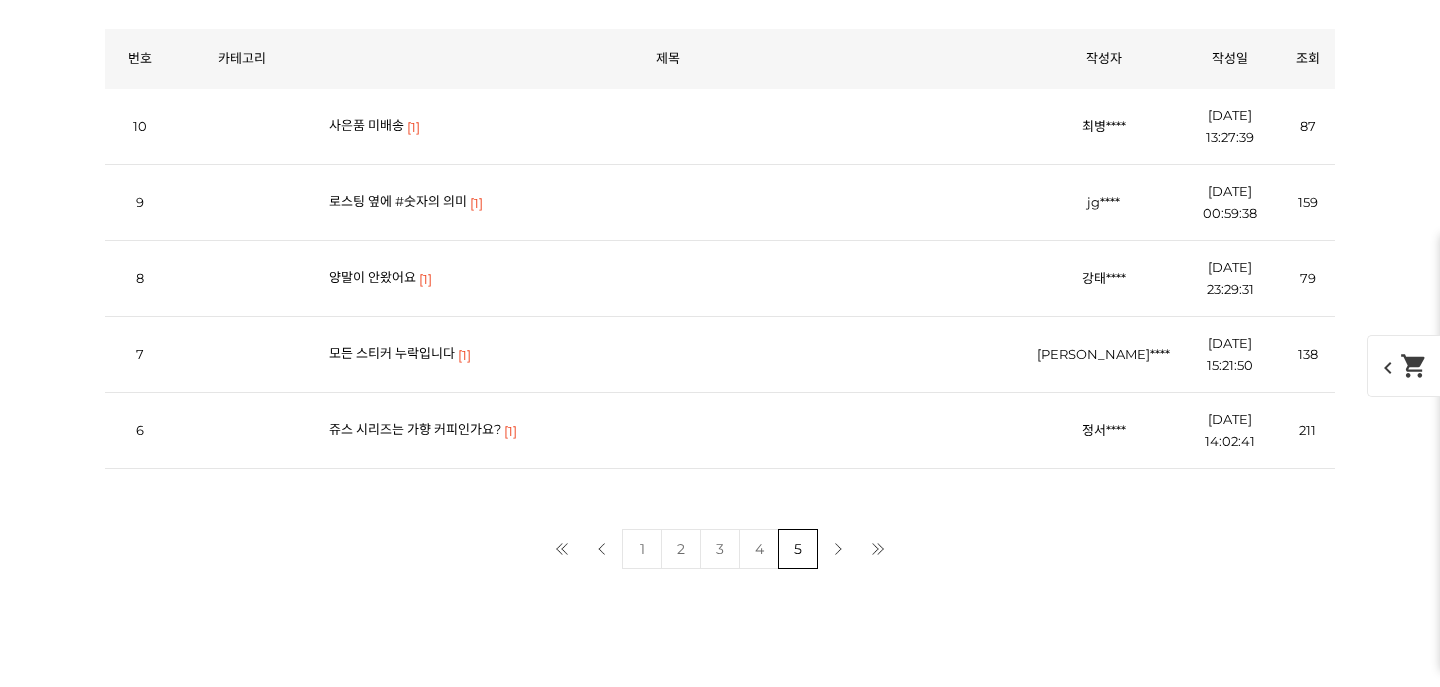 scroll, scrollTop: 13030, scrollLeft: 0, axis: vertical 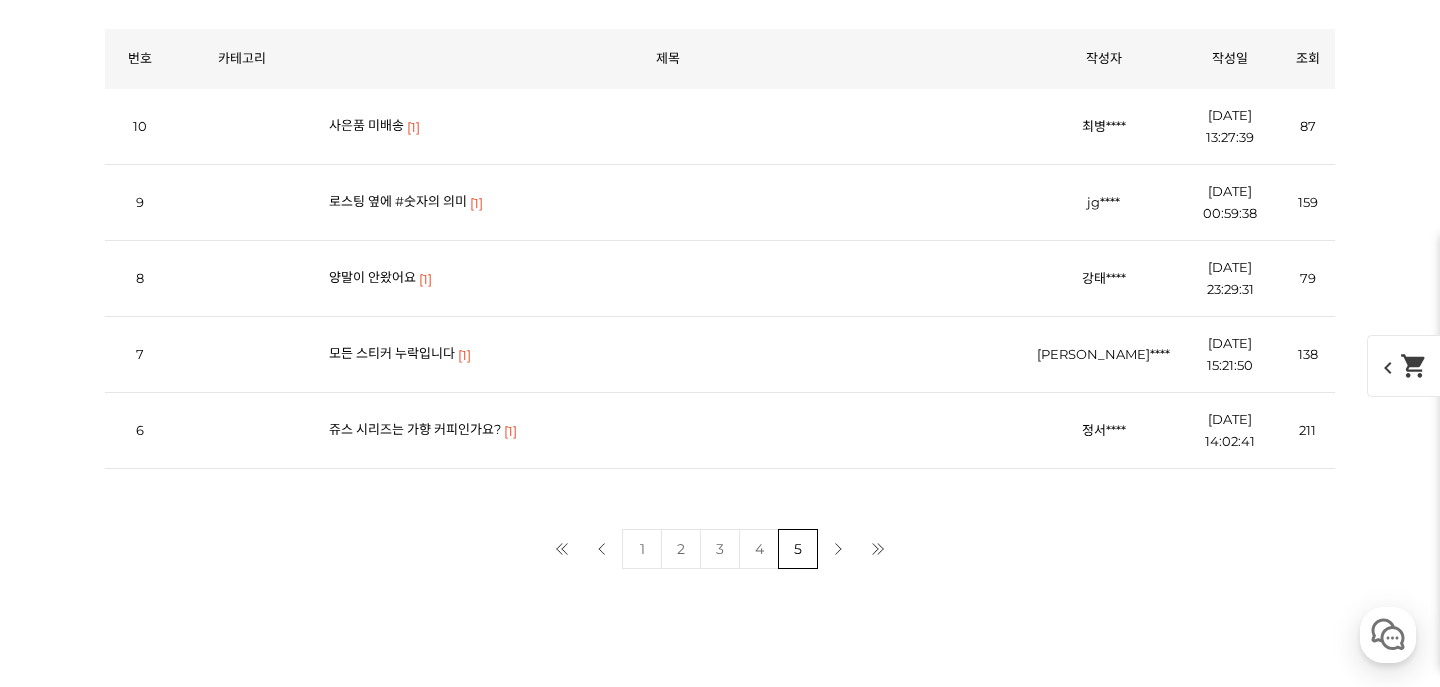 click on "쥬스 시리즈는 가향 커피인가요?" at bounding box center [415, 429] 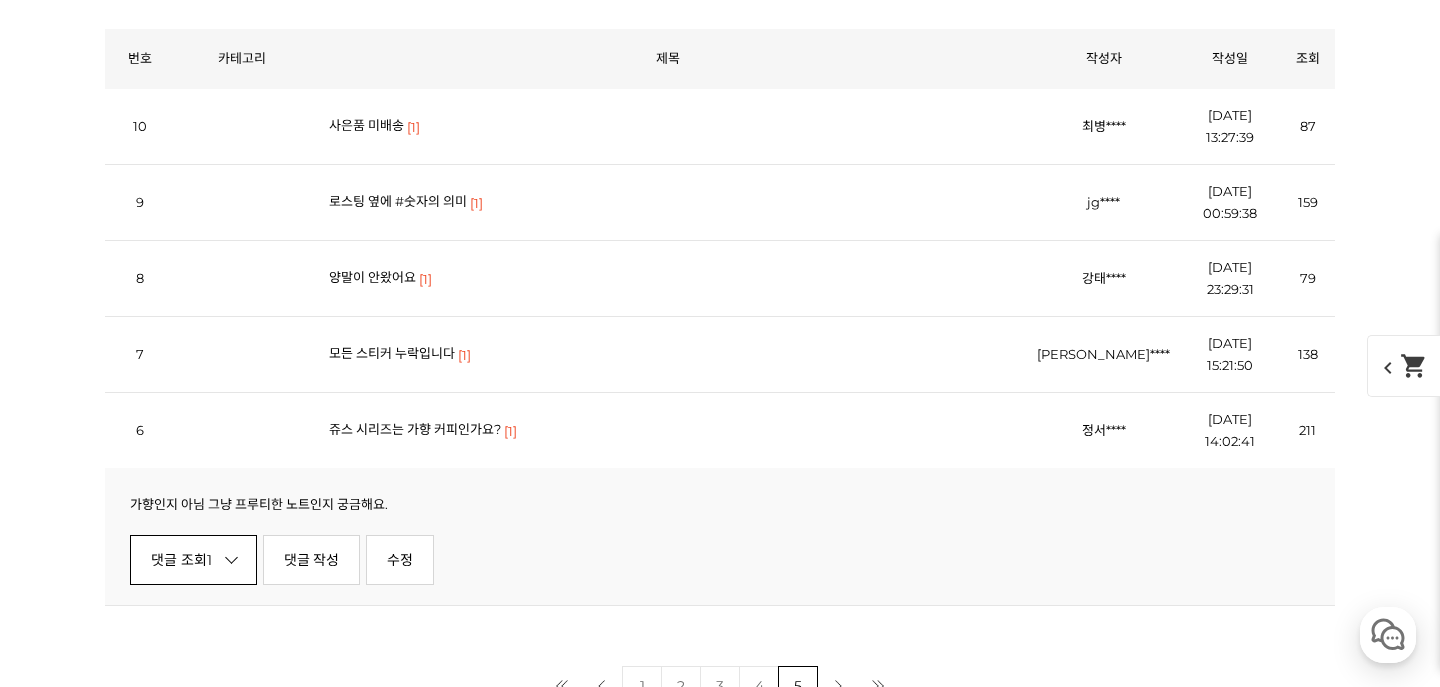 click at bounding box center [231, 557] 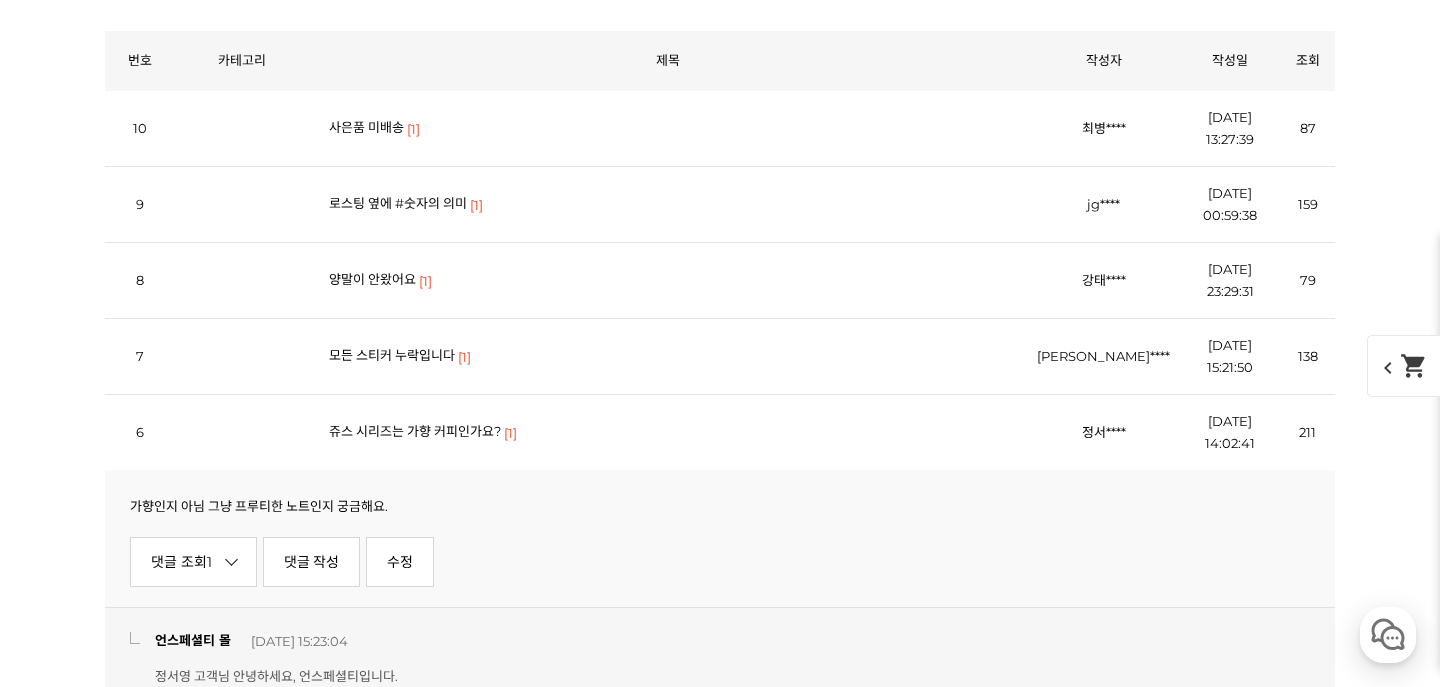 scroll, scrollTop: 13020, scrollLeft: 0, axis: vertical 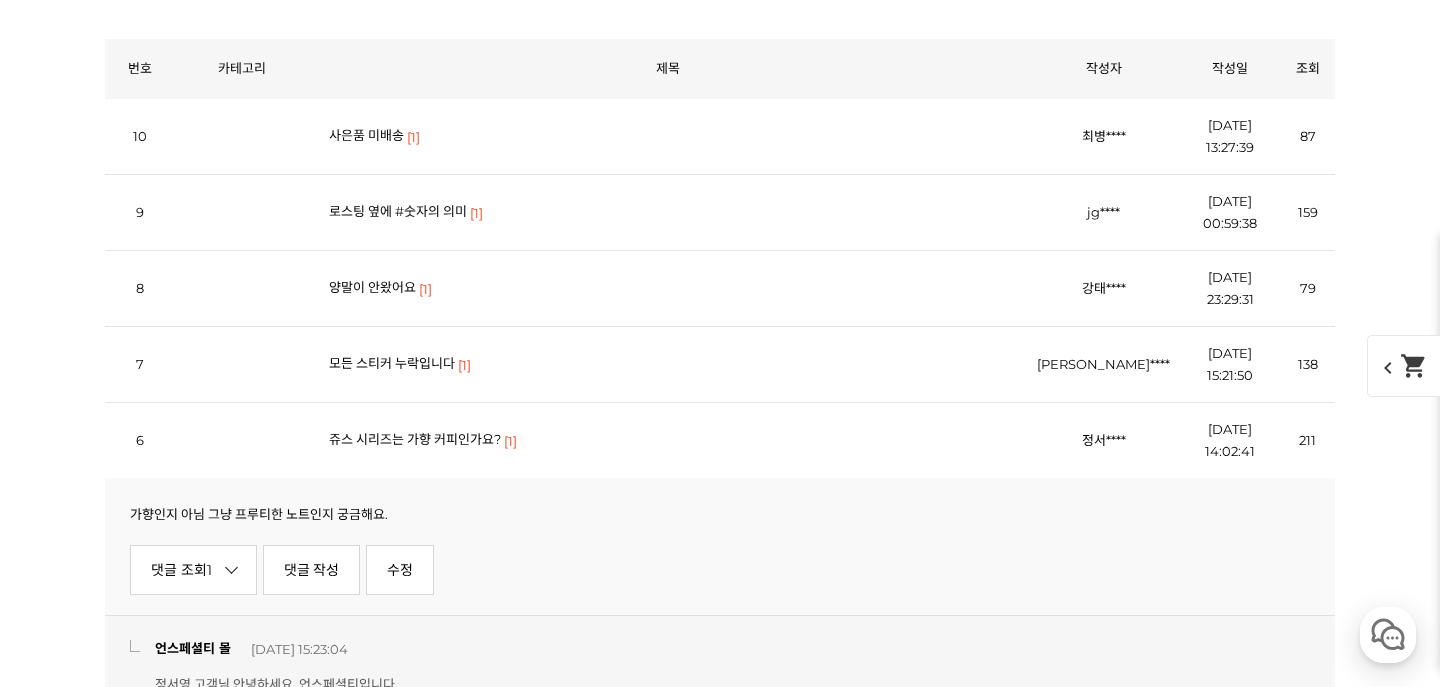 click on "로스팅 옆에 #숫자의 의미" at bounding box center (398, 211) 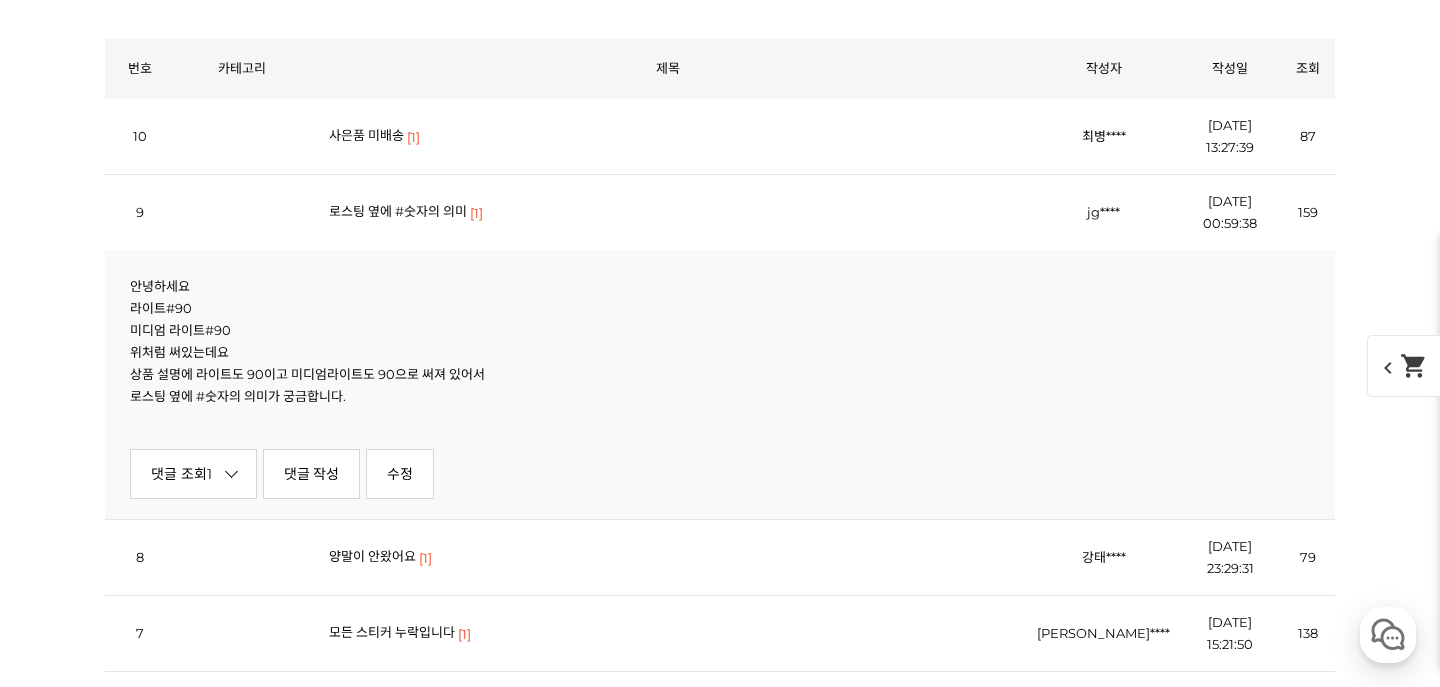 scroll, scrollTop: 13046, scrollLeft: 0, axis: vertical 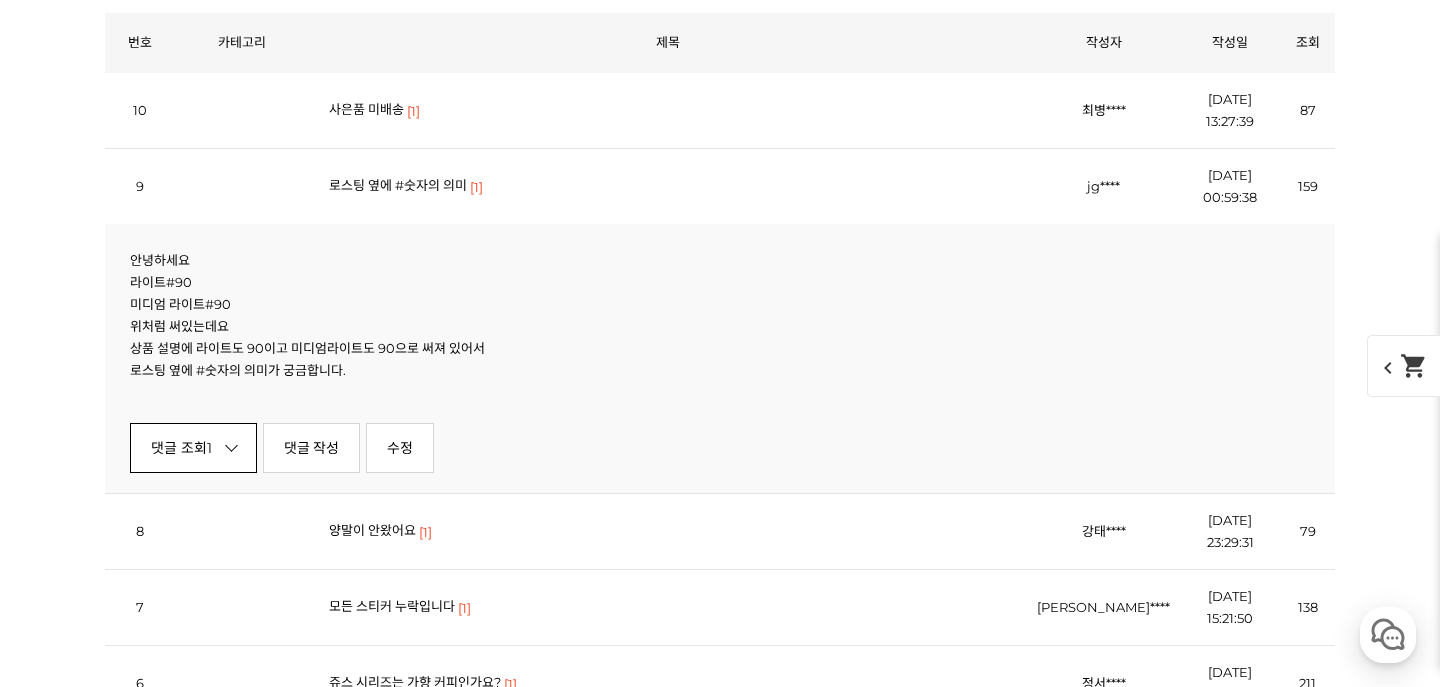 click on "댓글 조회  1" at bounding box center [193, 448] 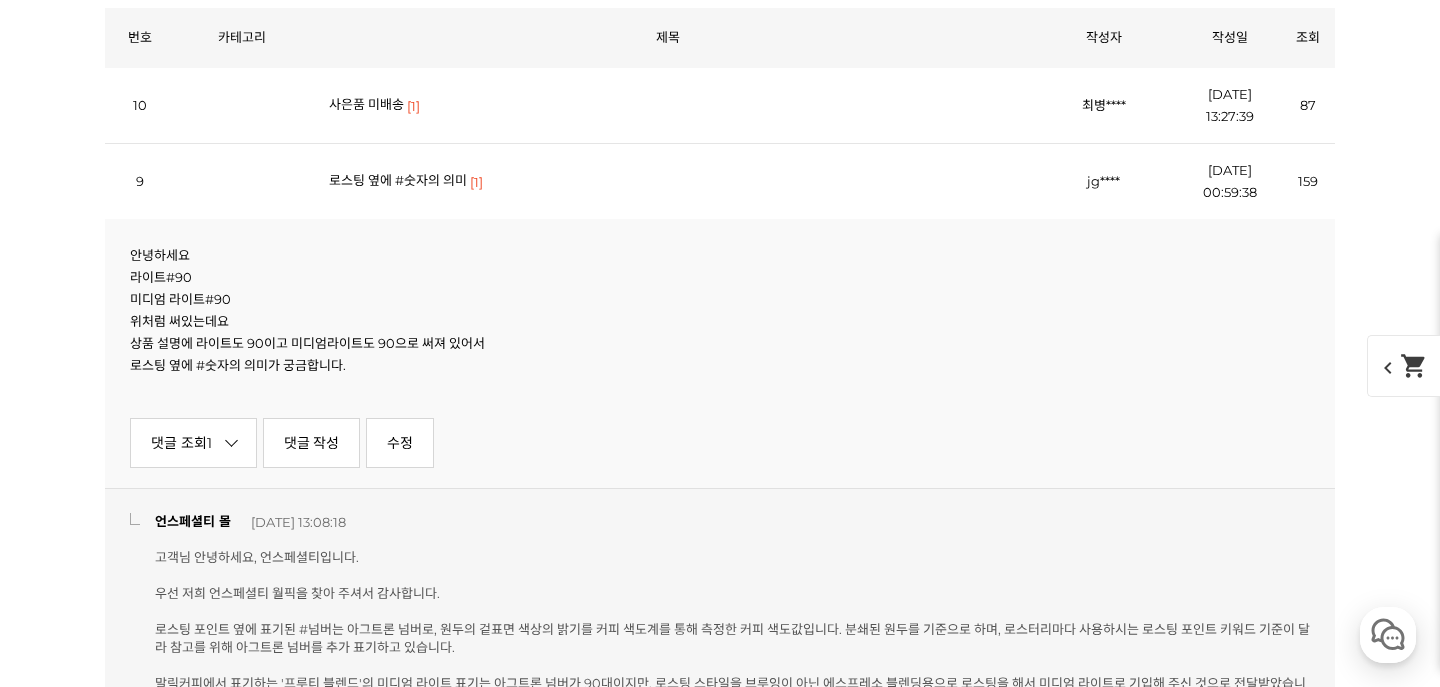 scroll, scrollTop: 13562, scrollLeft: 0, axis: vertical 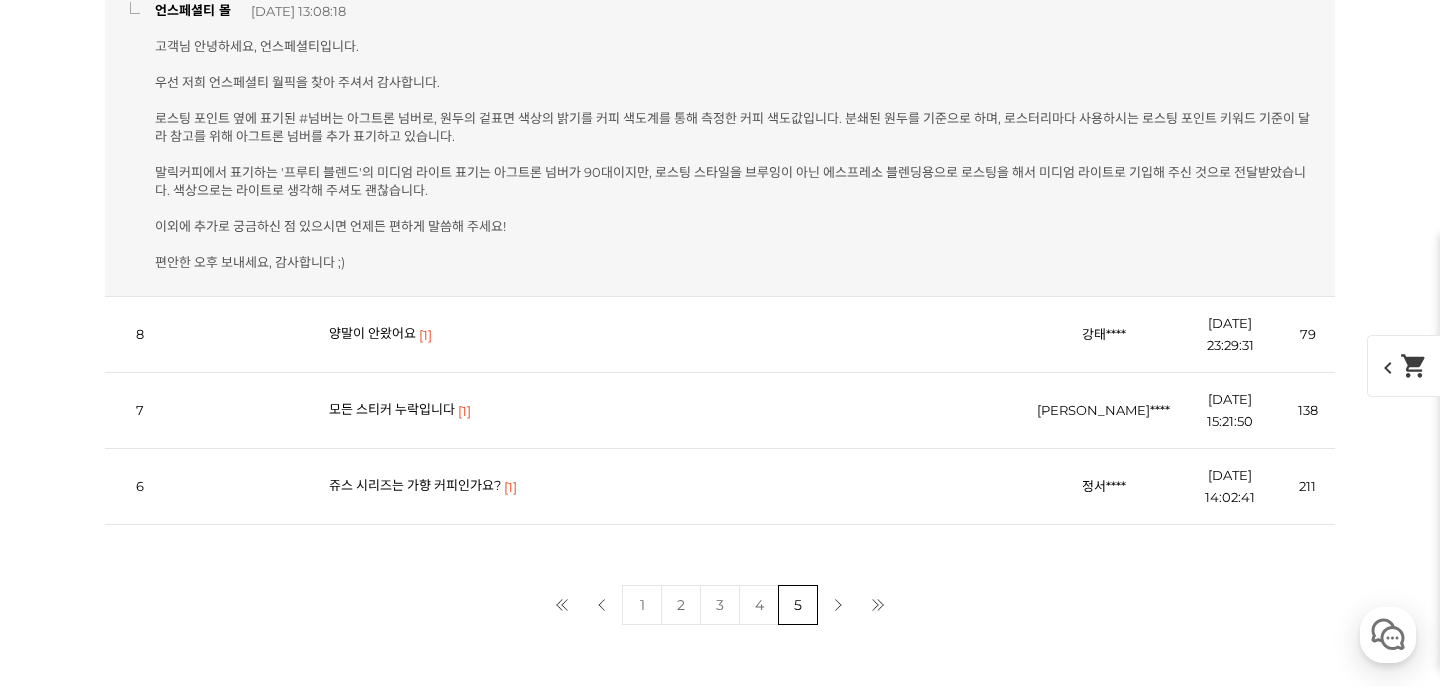 click on "다음 페이지" at bounding box center [838, 605] 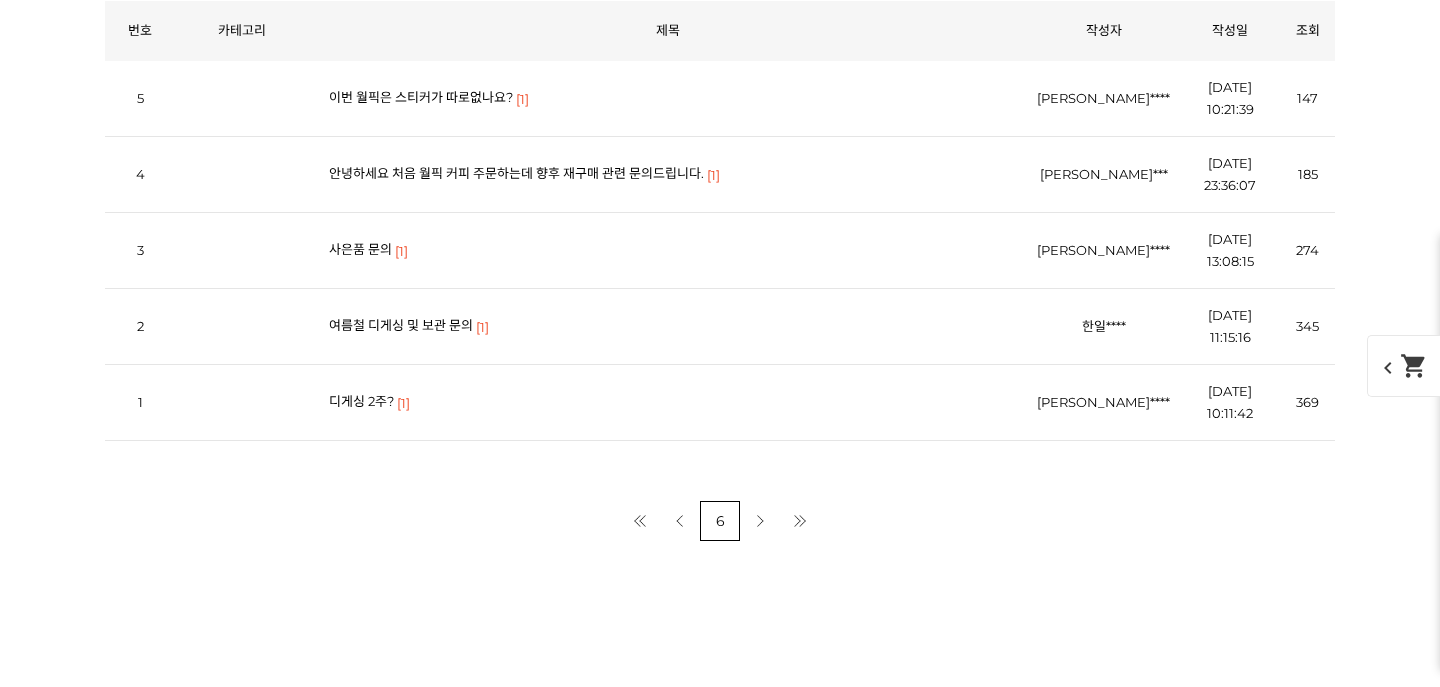 scroll, scrollTop: 13058, scrollLeft: 0, axis: vertical 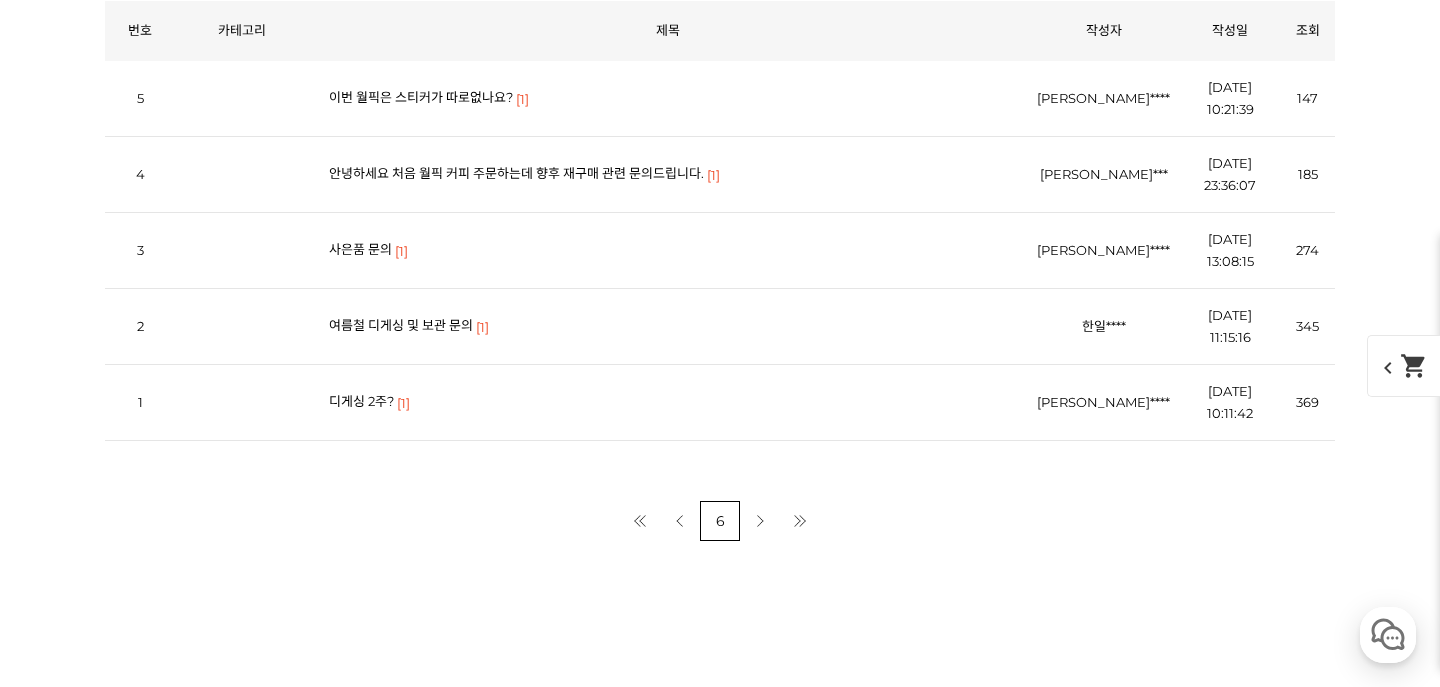 click on "여름철 디게싱 및 보관 문의" at bounding box center (401, 325) 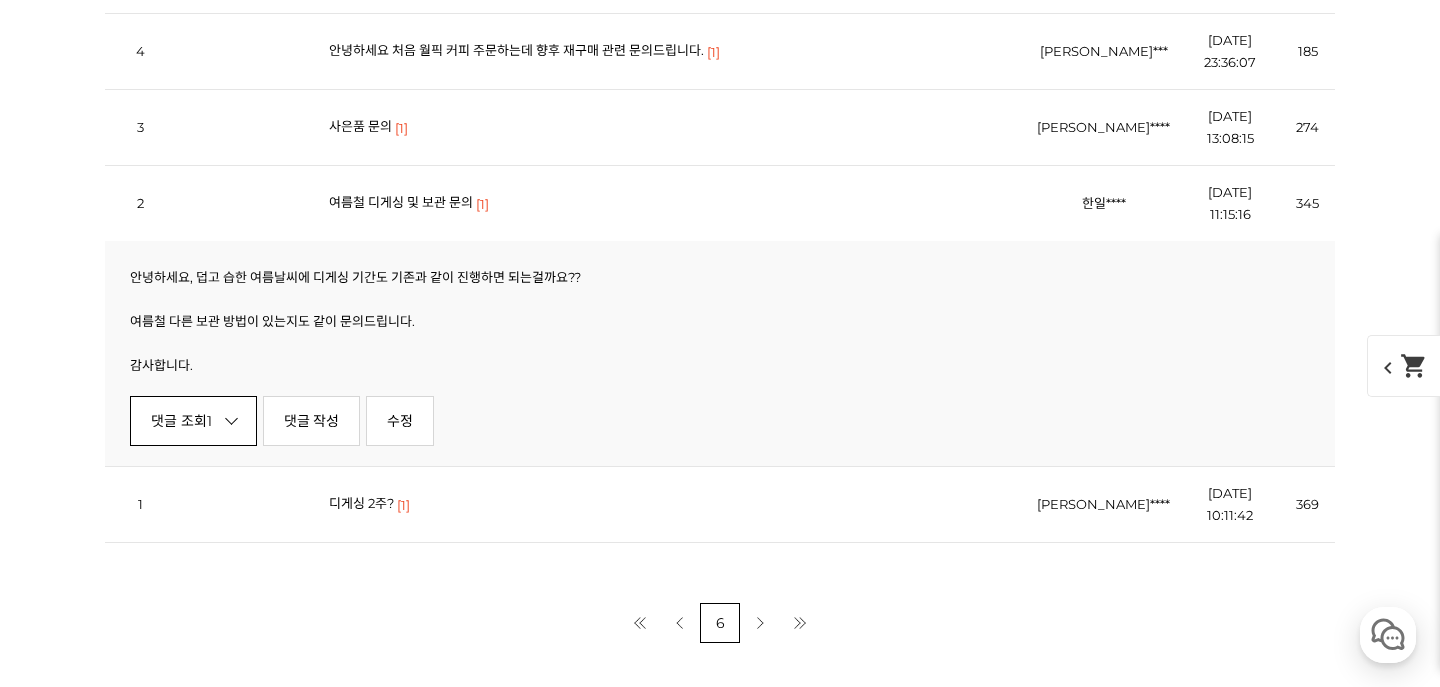 scroll, scrollTop: 13187, scrollLeft: 0, axis: vertical 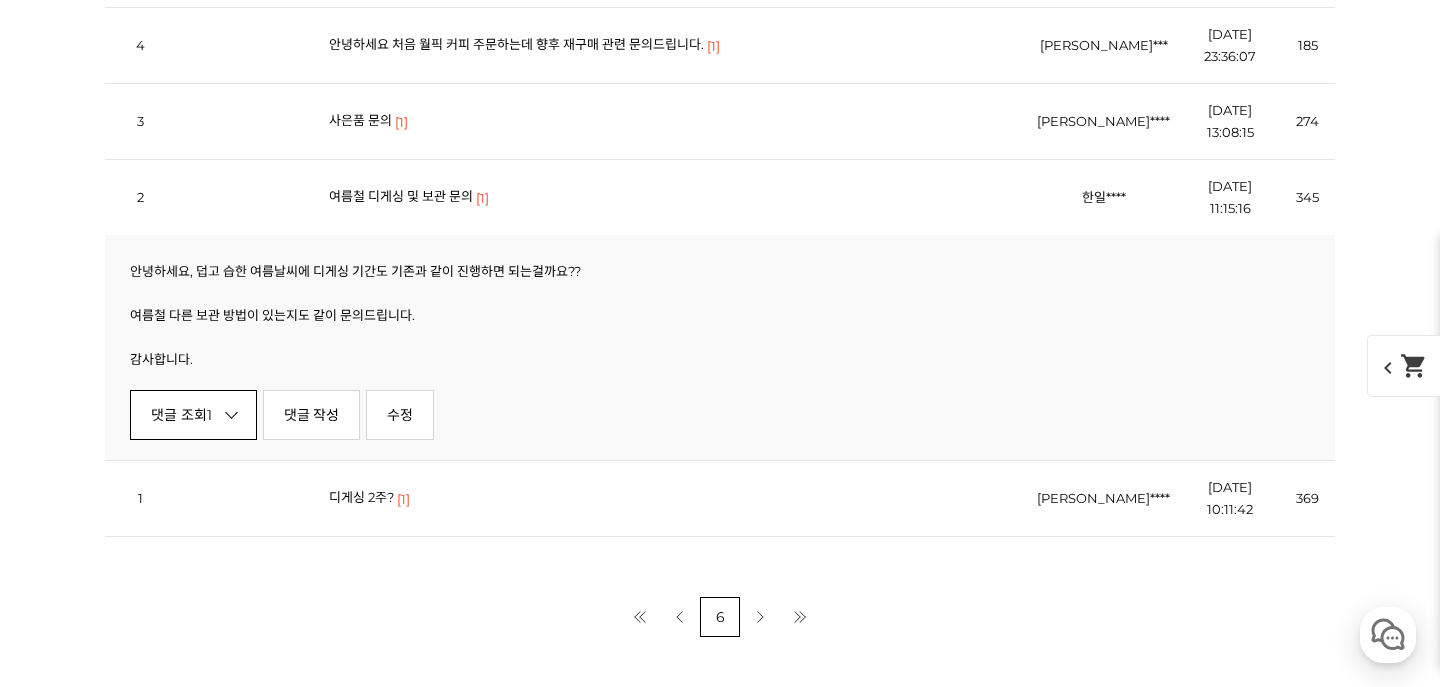 click on "댓글 조회  1" at bounding box center [193, 415] 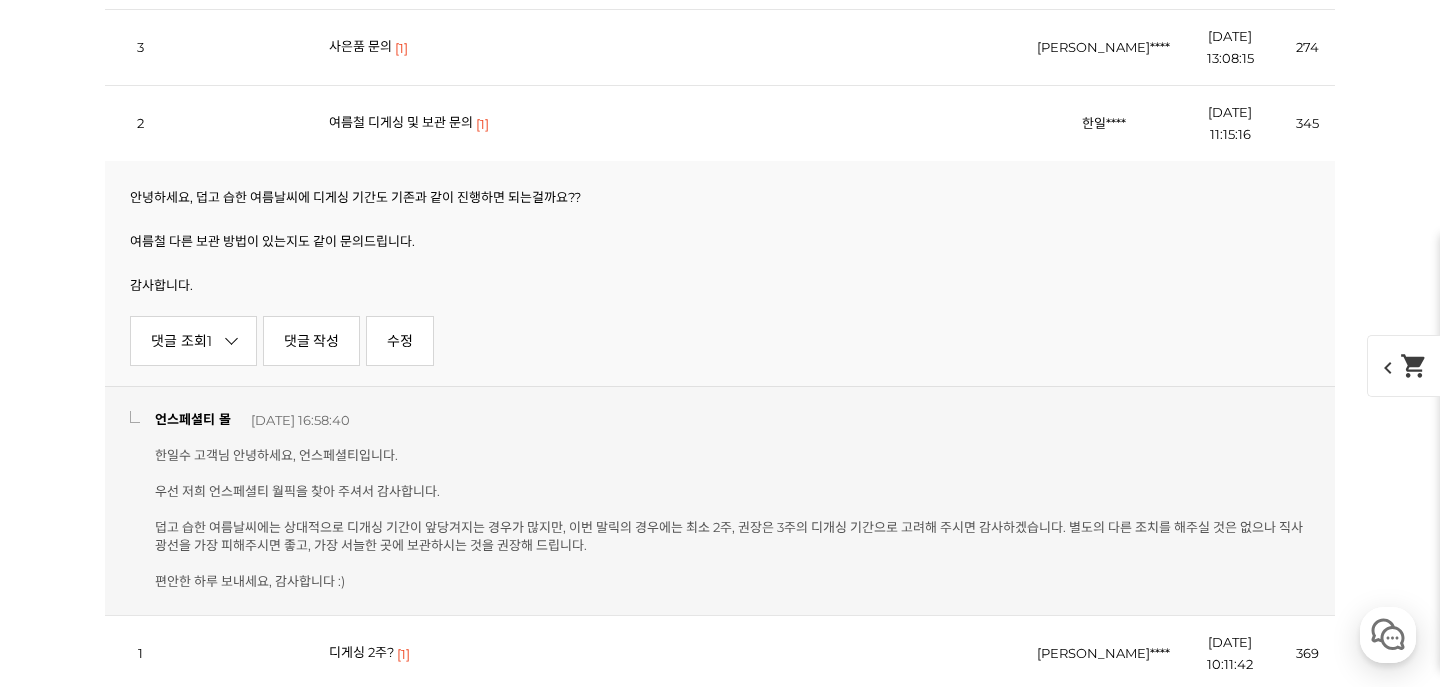 scroll, scrollTop: 13350, scrollLeft: 0, axis: vertical 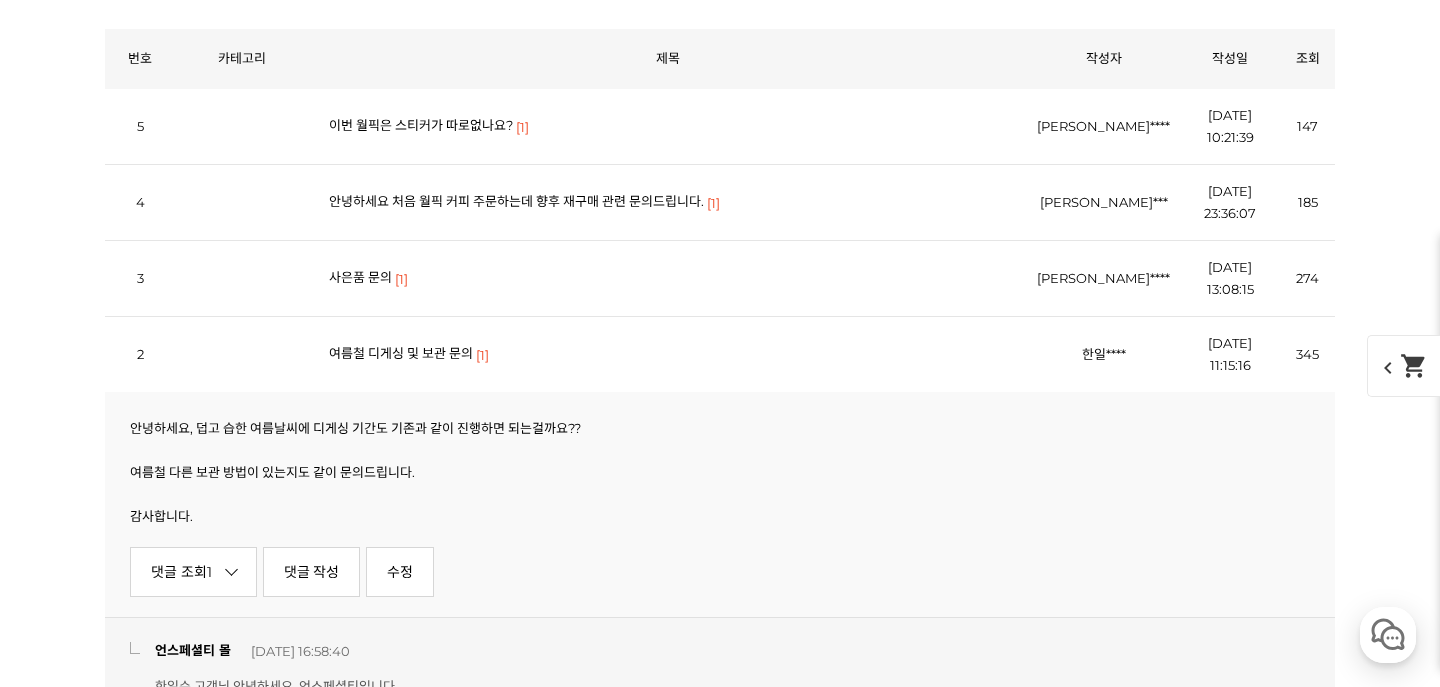 click on "안녕하세요 처음 월픽 커피 주문하는데 향후 재구매 관련 문의드립니다." at bounding box center (516, 201) 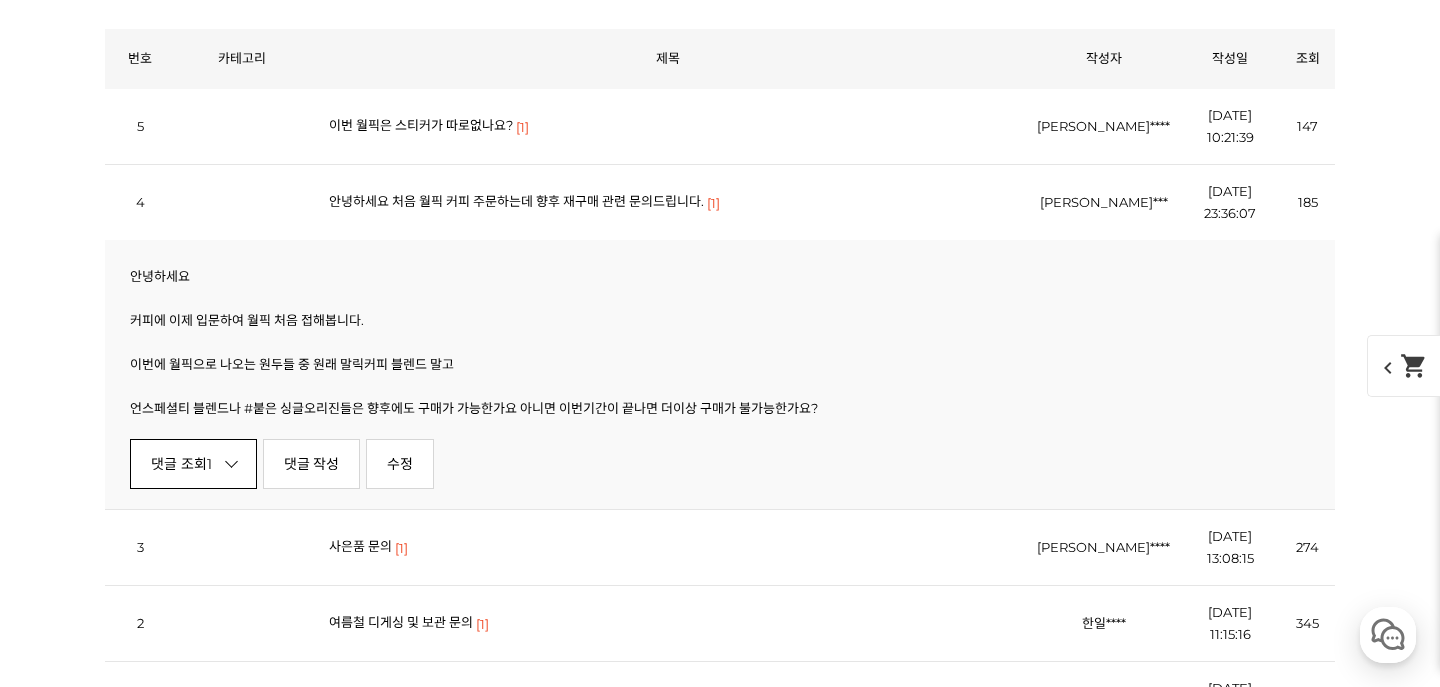 click at bounding box center [231, 461] 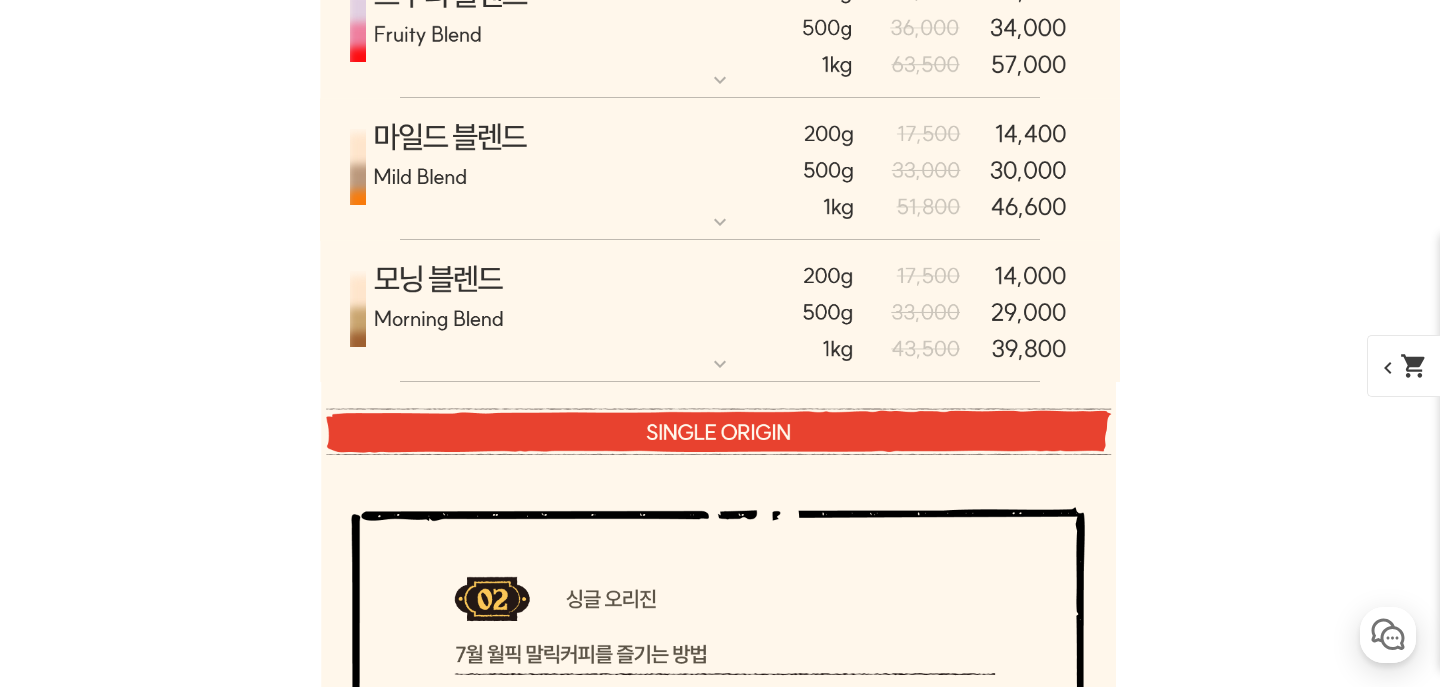 scroll, scrollTop: 6901, scrollLeft: 0, axis: vertical 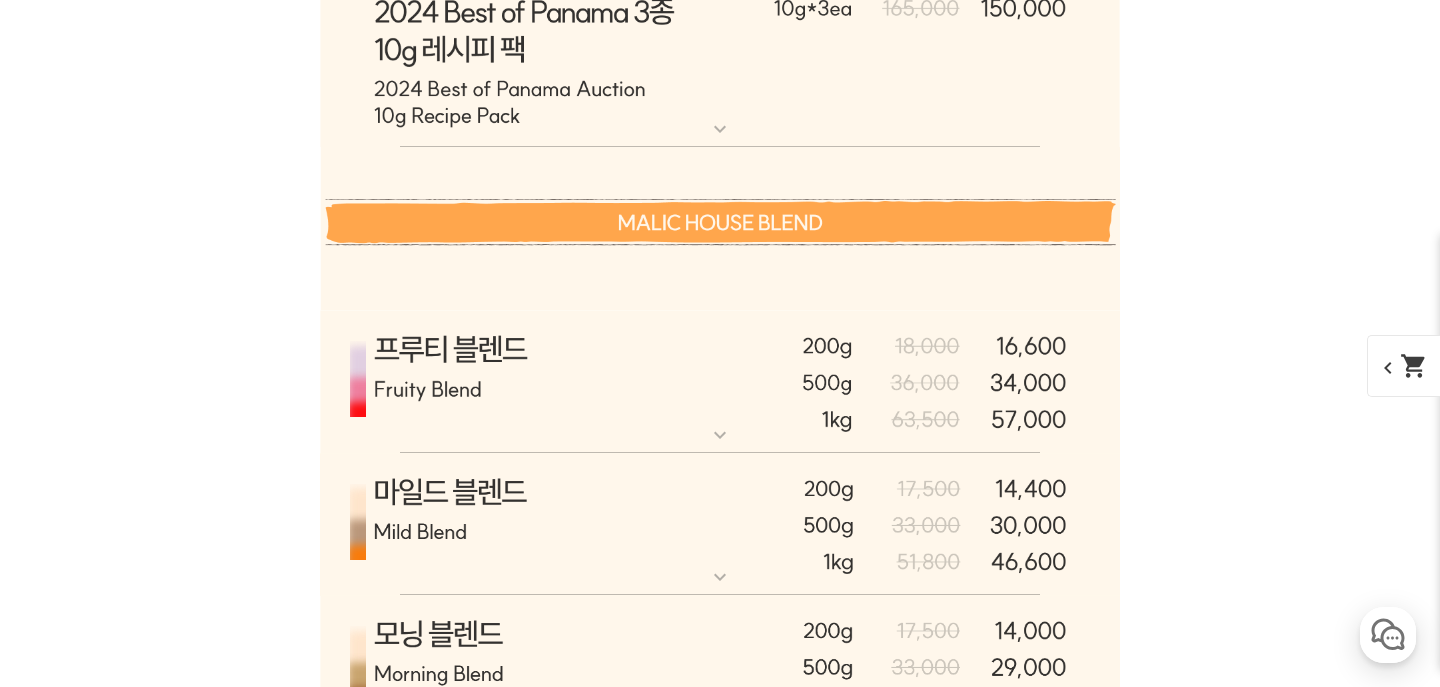click at bounding box center [720, 382] 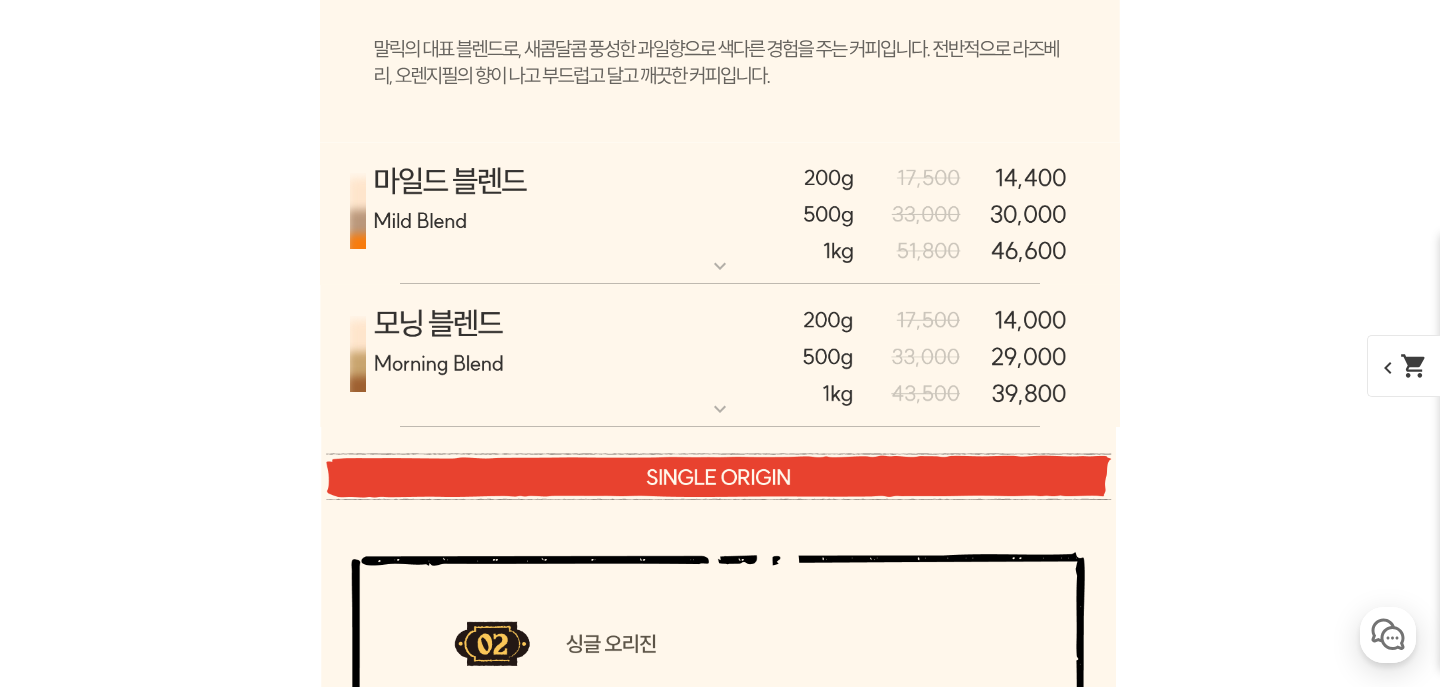 scroll, scrollTop: 8211, scrollLeft: 0, axis: vertical 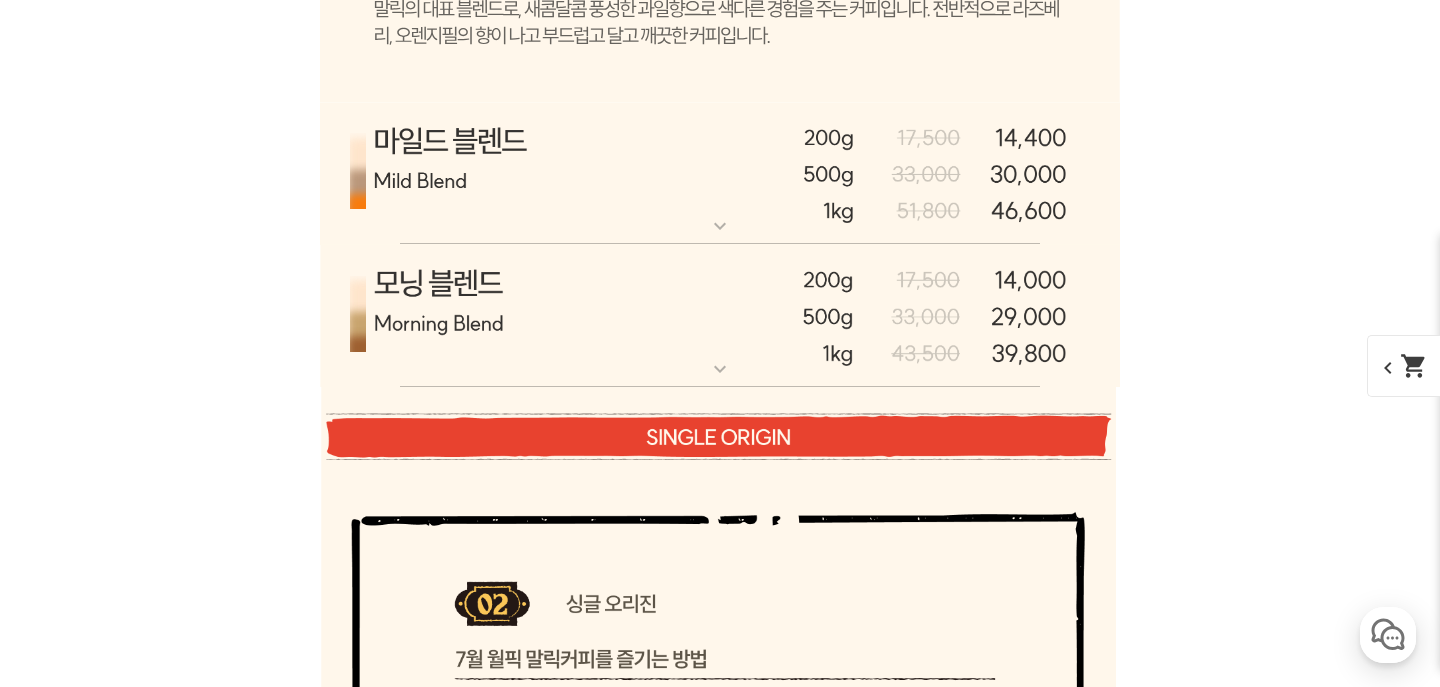click at bounding box center [720, 316] 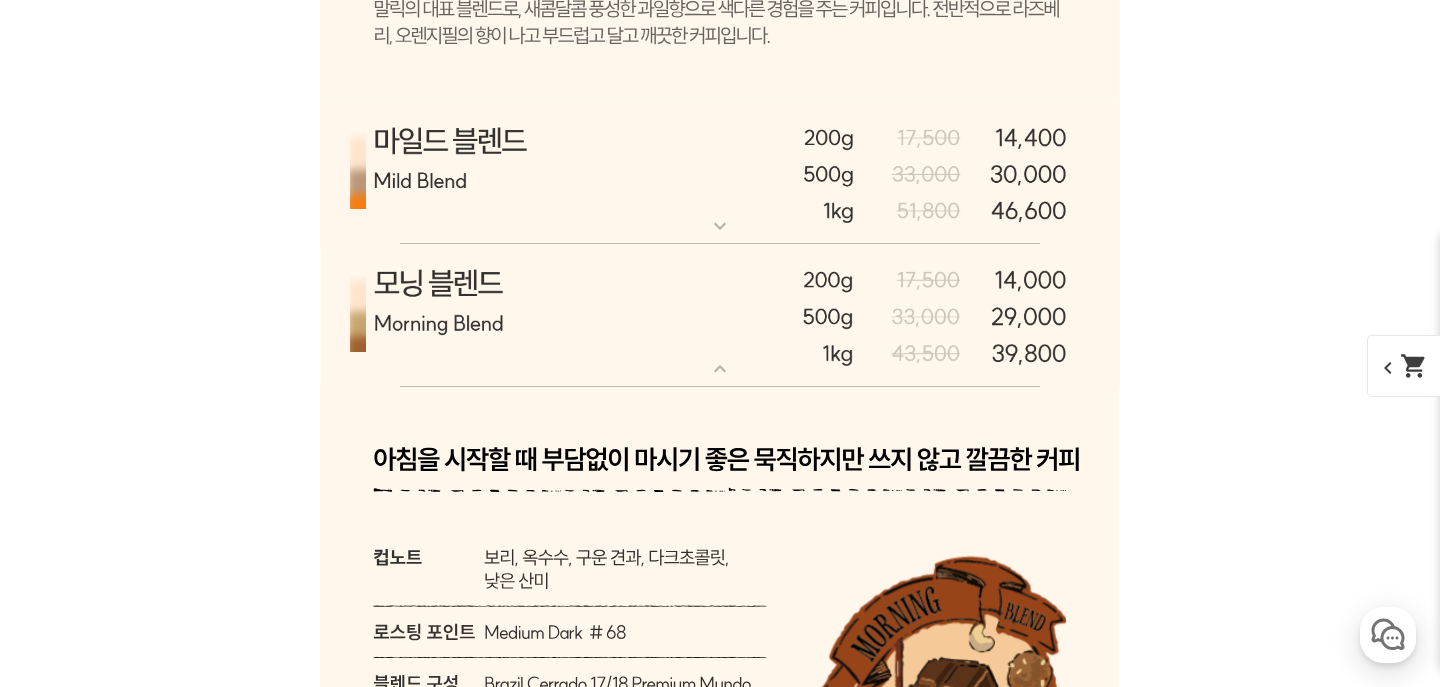 click on "expand_more" at bounding box center [720, 226] 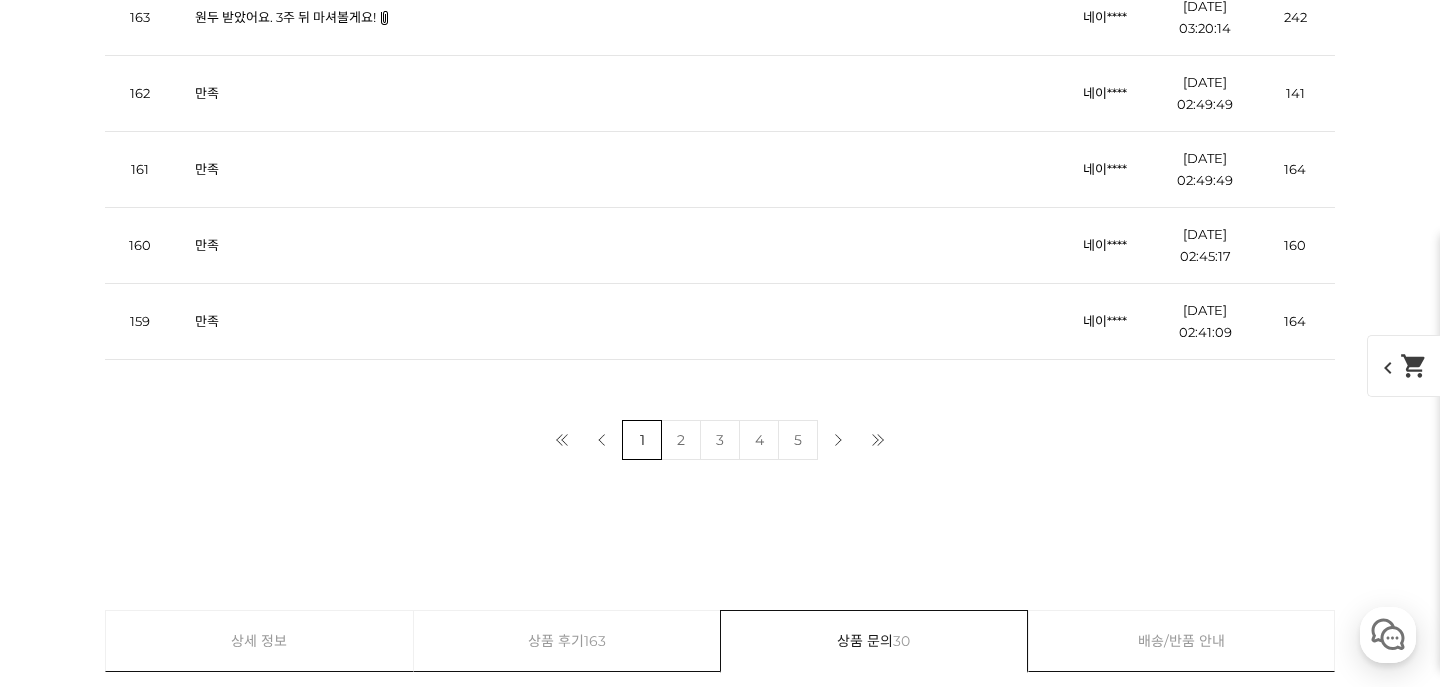 scroll, scrollTop: 45357, scrollLeft: 0, axis: vertical 